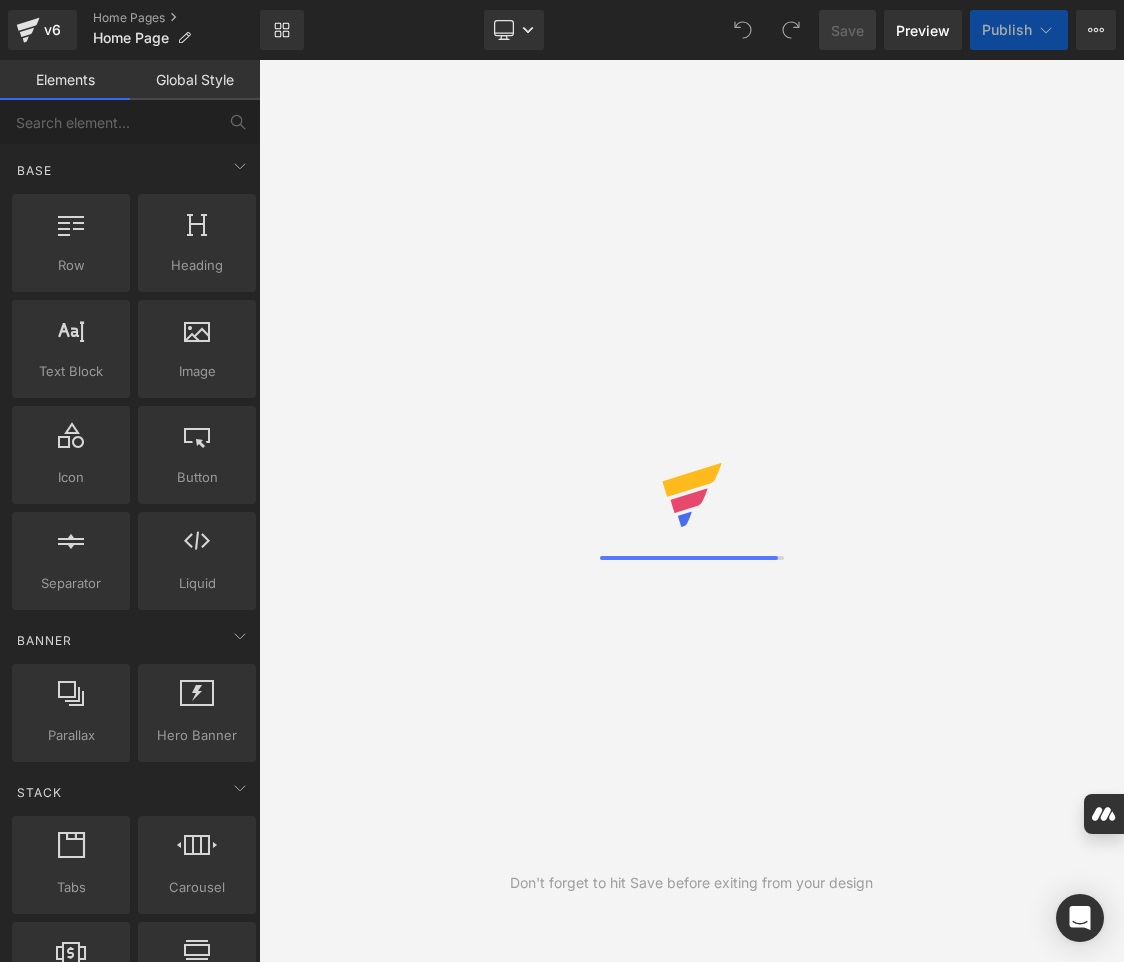 scroll, scrollTop: 0, scrollLeft: 0, axis: both 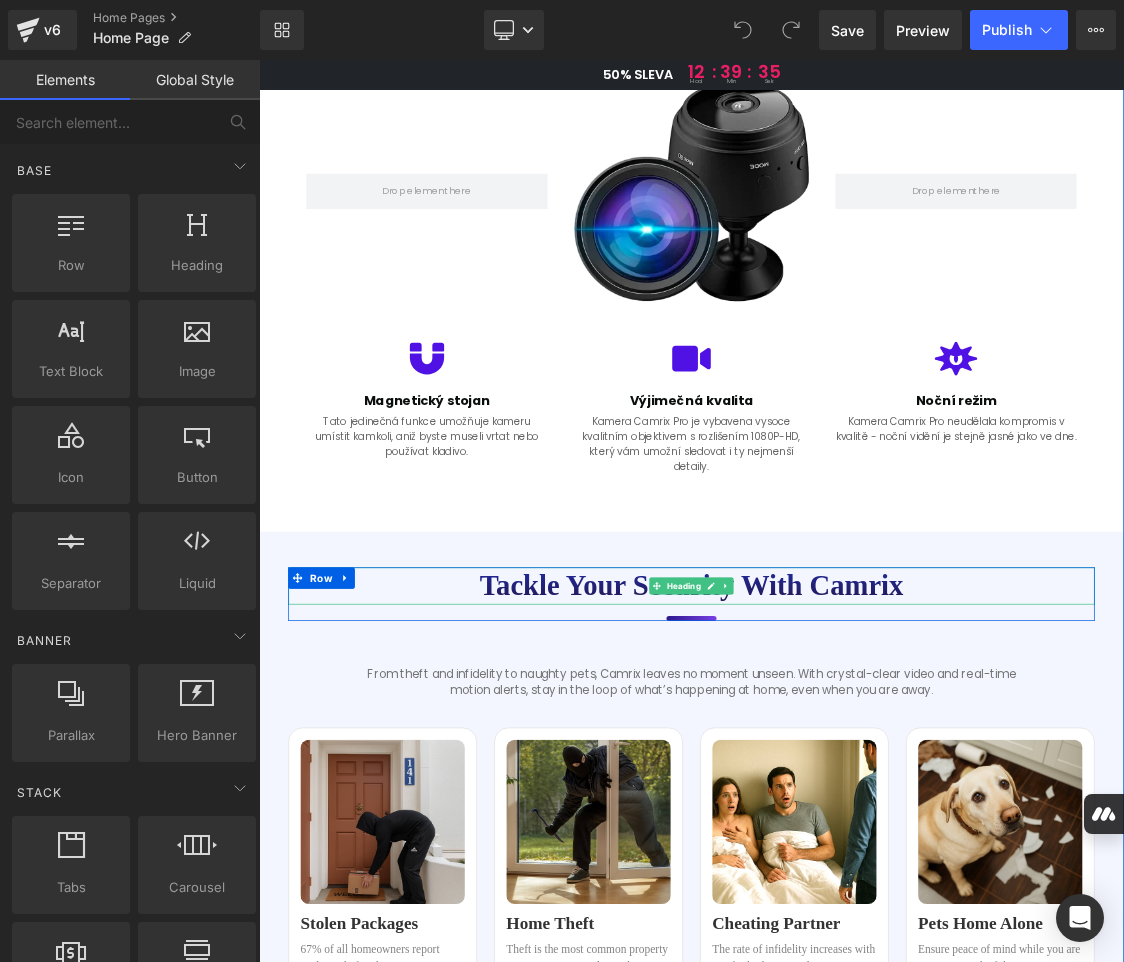 click on "Tackle your security with Camrix" at bounding box center [864, 796] 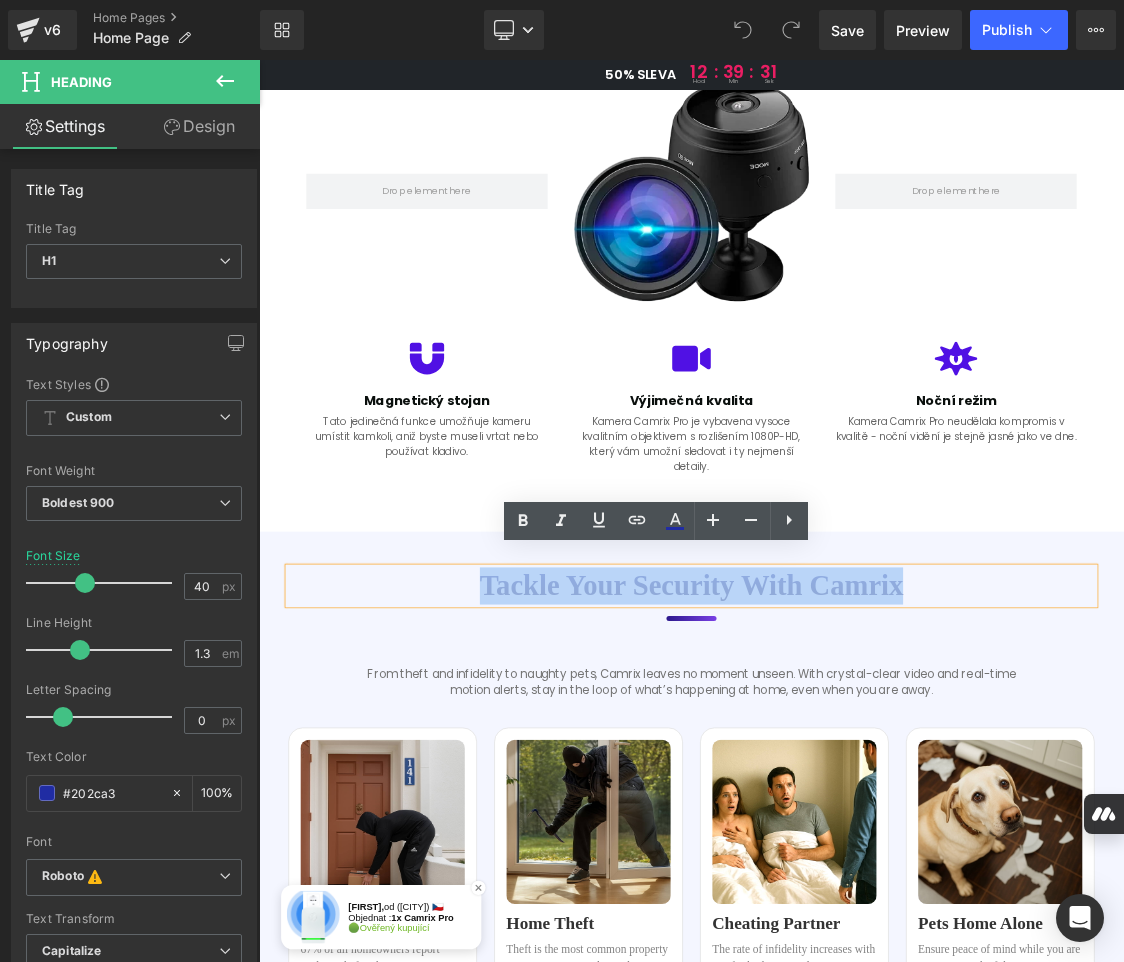 drag, startPoint x: 1154, startPoint y: 781, endPoint x: 551, endPoint y: 760, distance: 603.36554 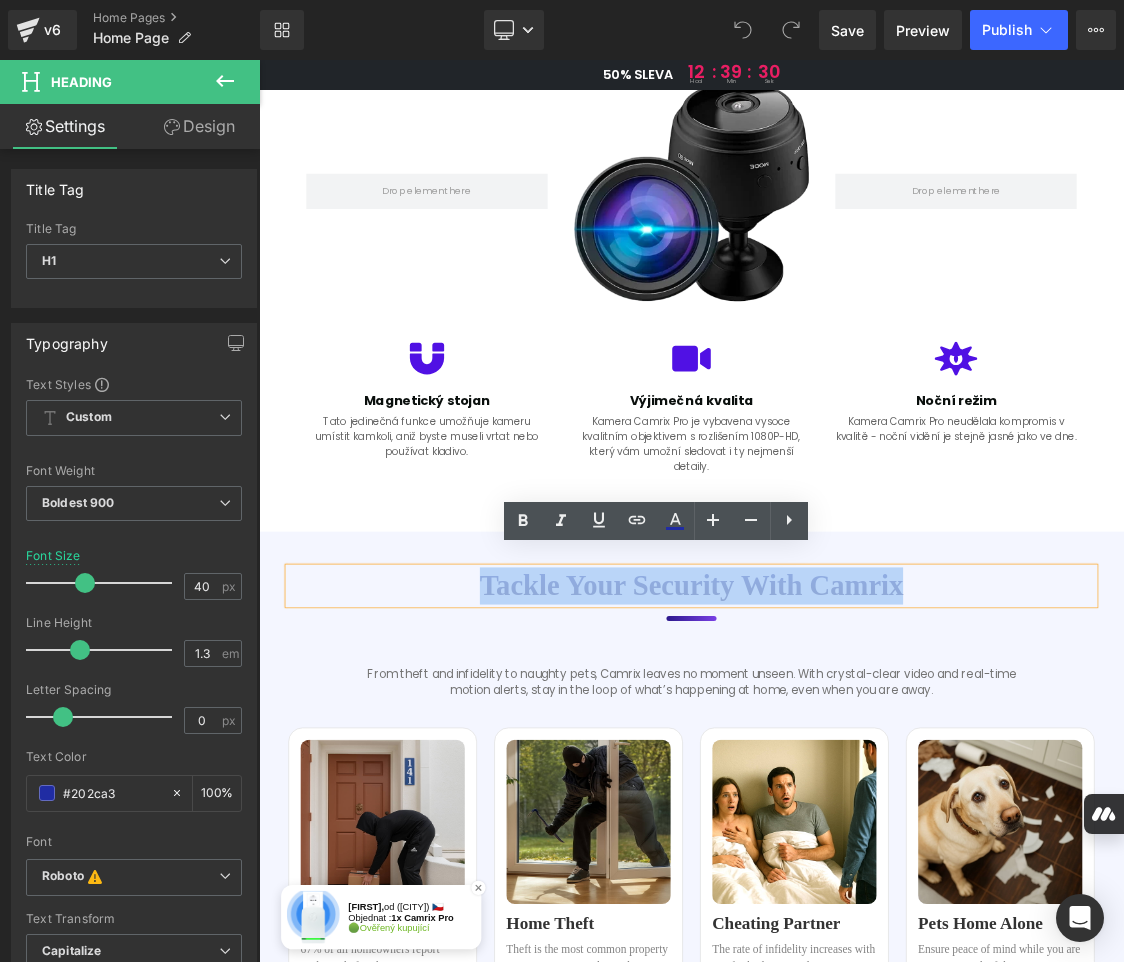 copy on "Tackle your security with Camrix" 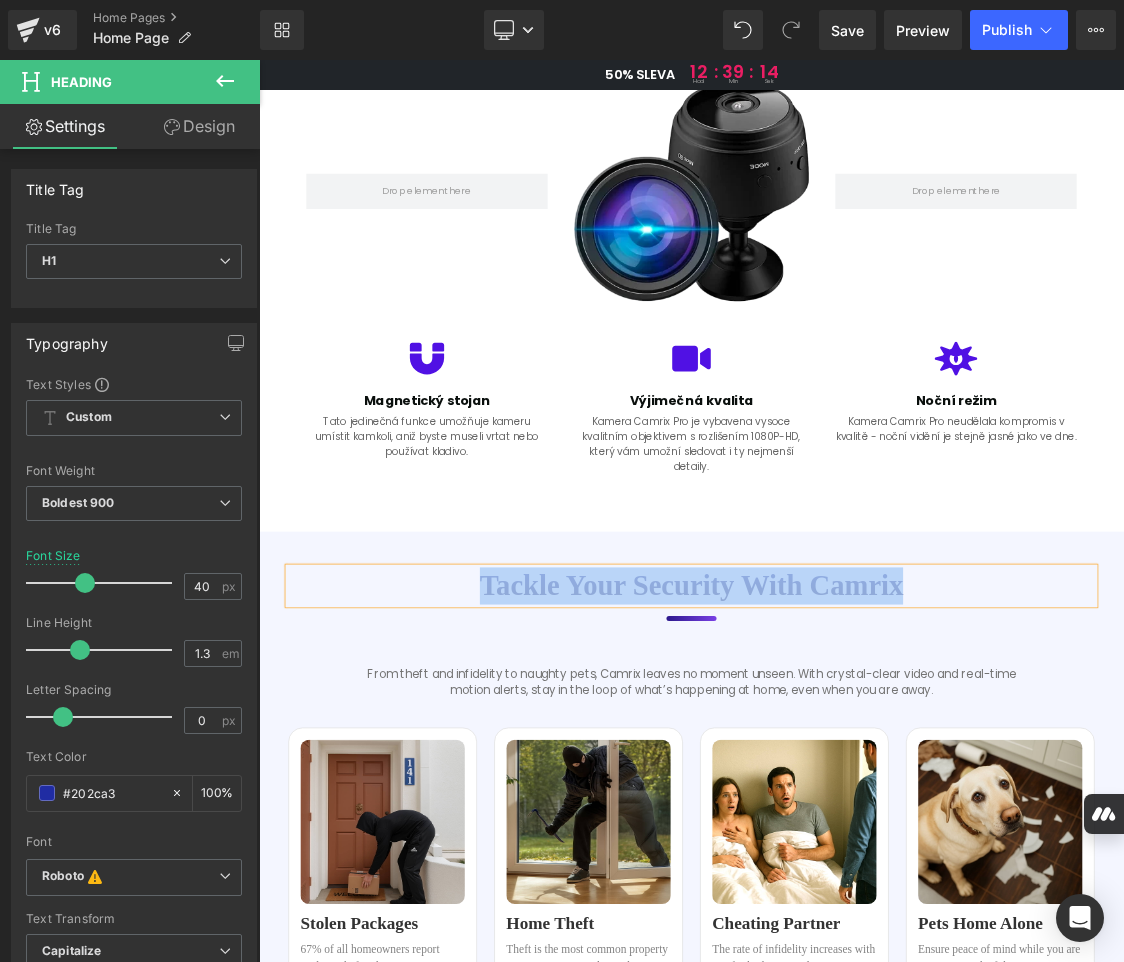click on "Tackle your security with Camrix" at bounding box center [864, 796] 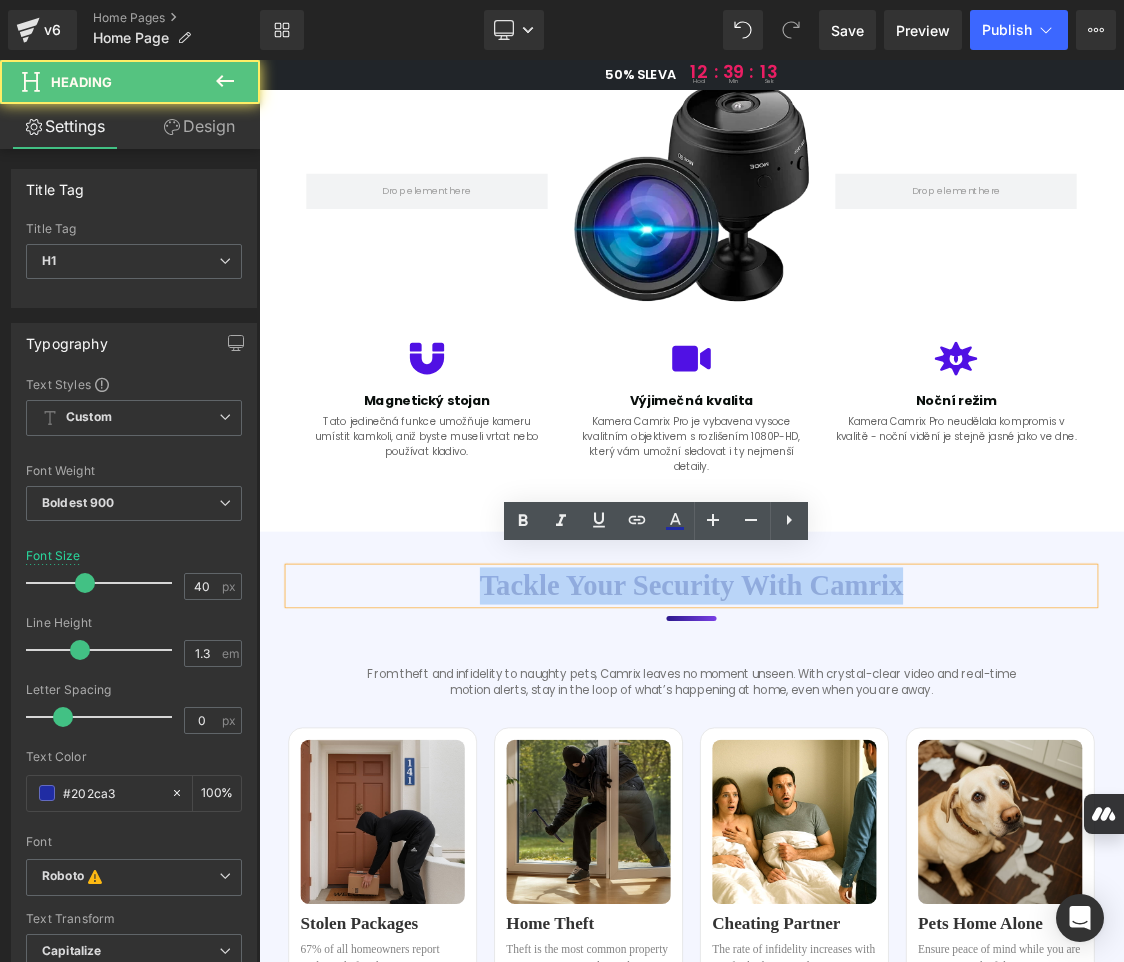 click on "Tackle your security with Camrix" at bounding box center [864, 796] 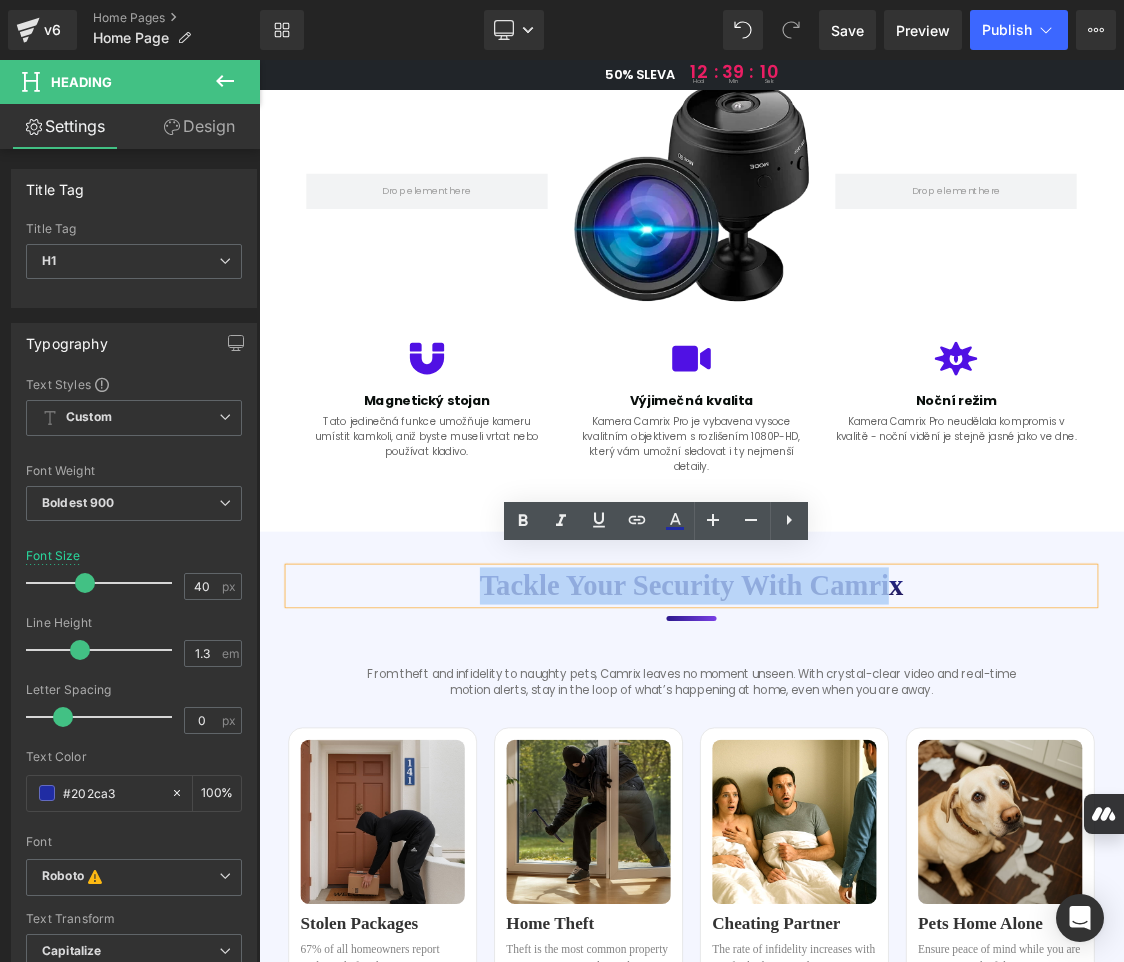 drag, startPoint x: 1137, startPoint y: 780, endPoint x: 565, endPoint y: 772, distance: 572.05597 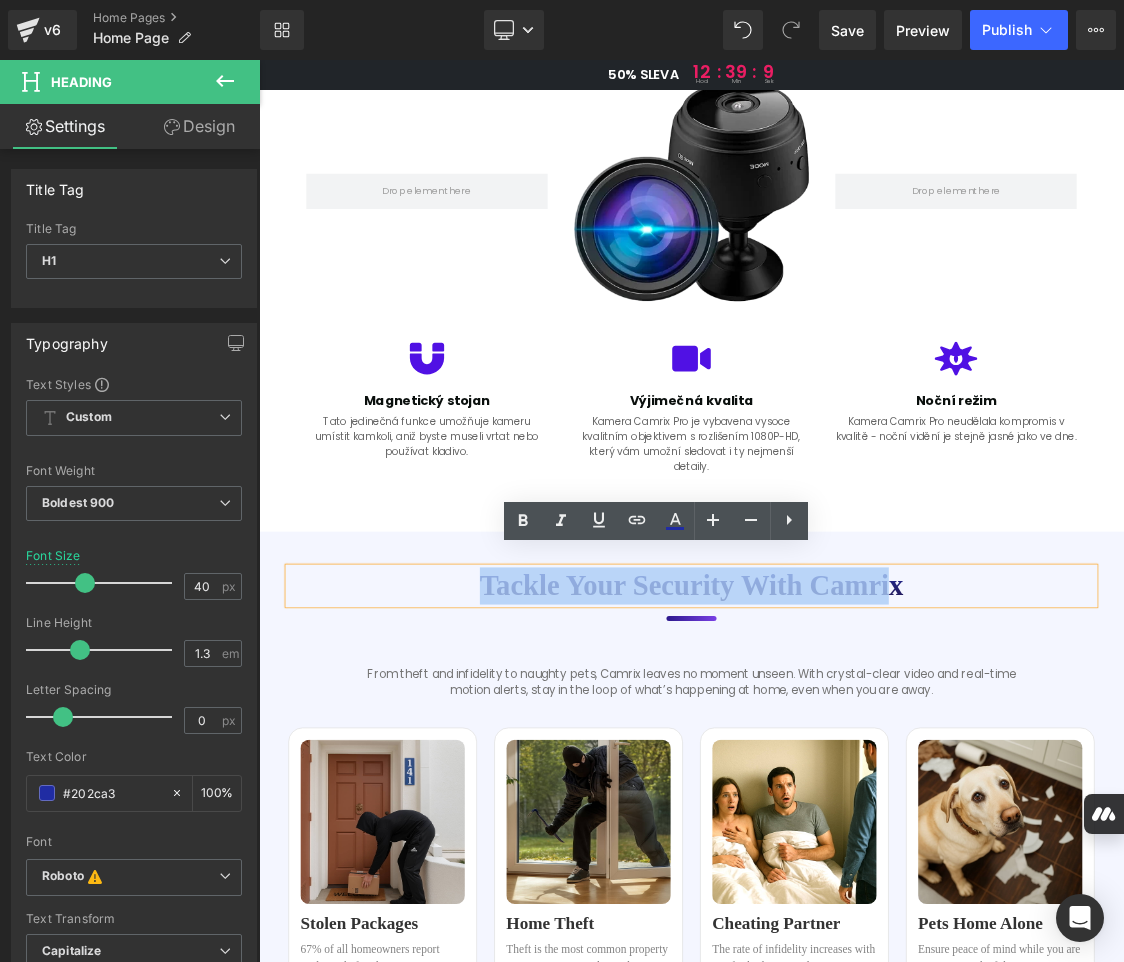 paste 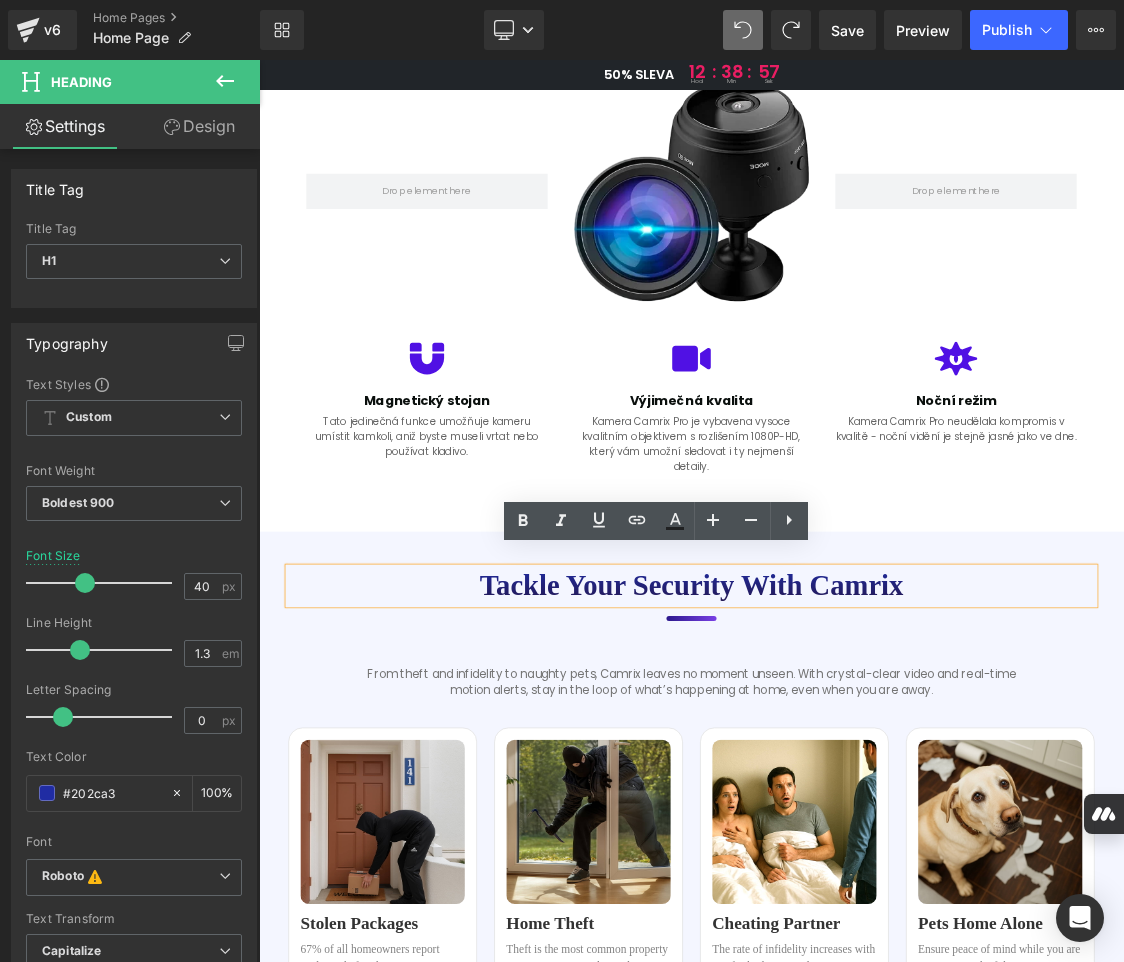 click on "Tackle your security with Camrix" at bounding box center [864, 796] 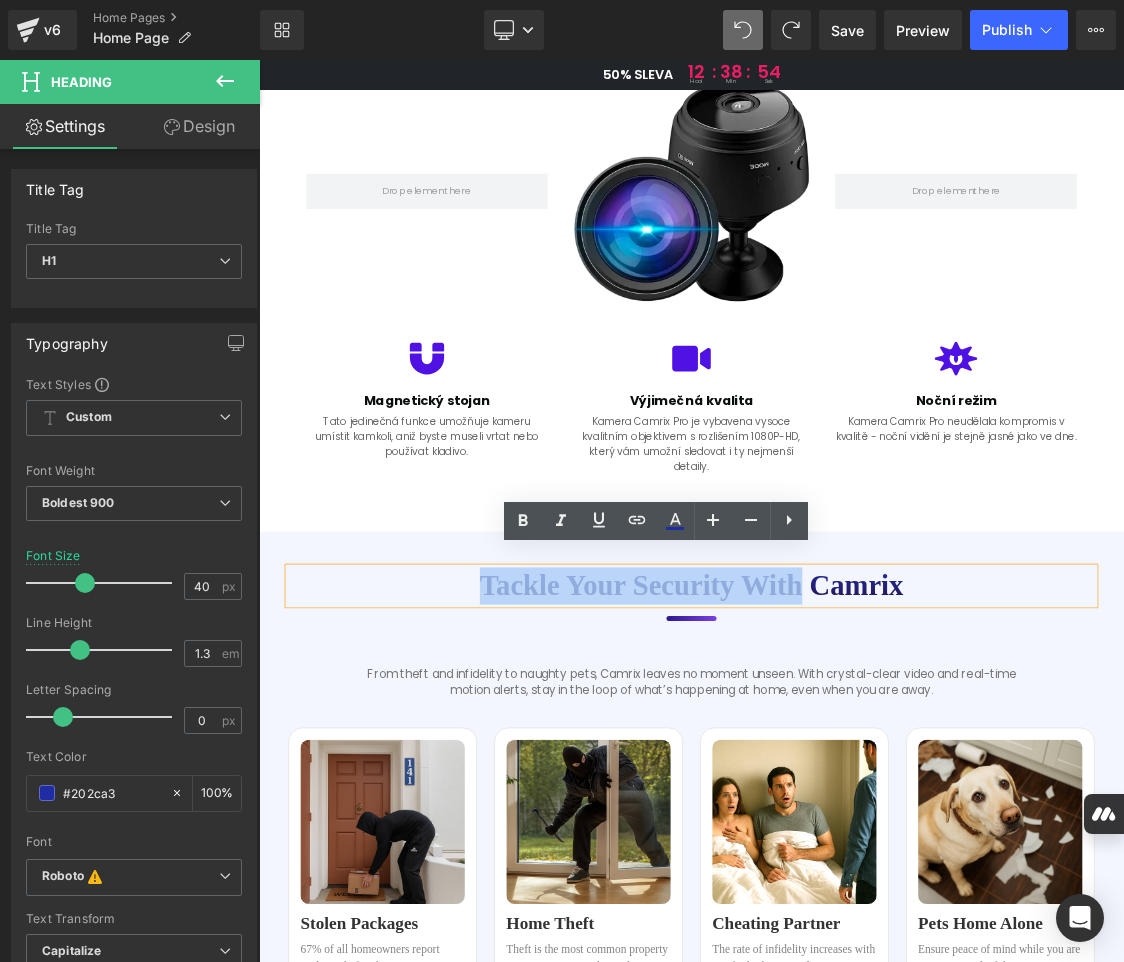 drag, startPoint x: 1004, startPoint y: 773, endPoint x: 561, endPoint y: 766, distance: 443.0553 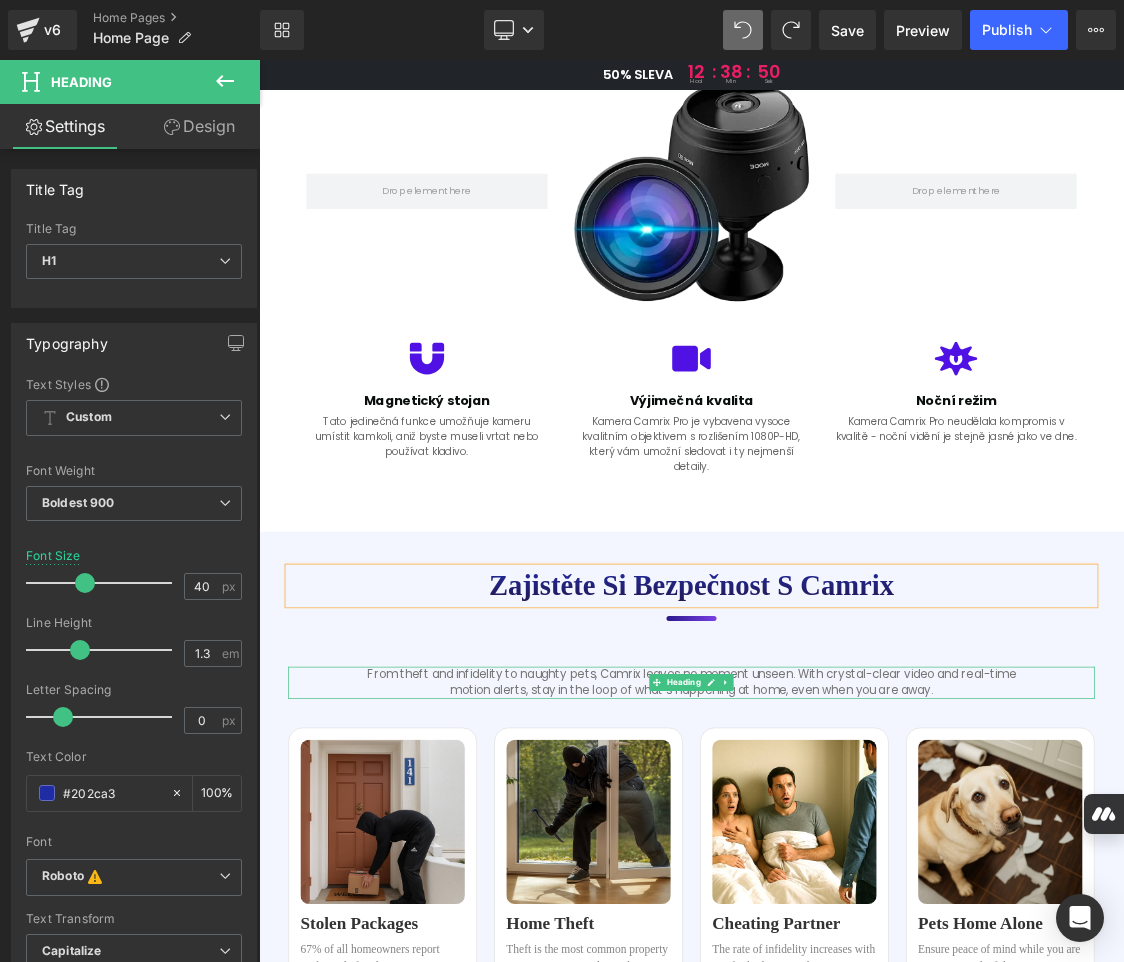 click on "From theft and infidelity to naughty pets, Camrix leaves no moment unseen. With crystal-clear video and real-time motion alerts, stay in the loop of what’s happening at home, even when you are away." at bounding box center (864, 931) 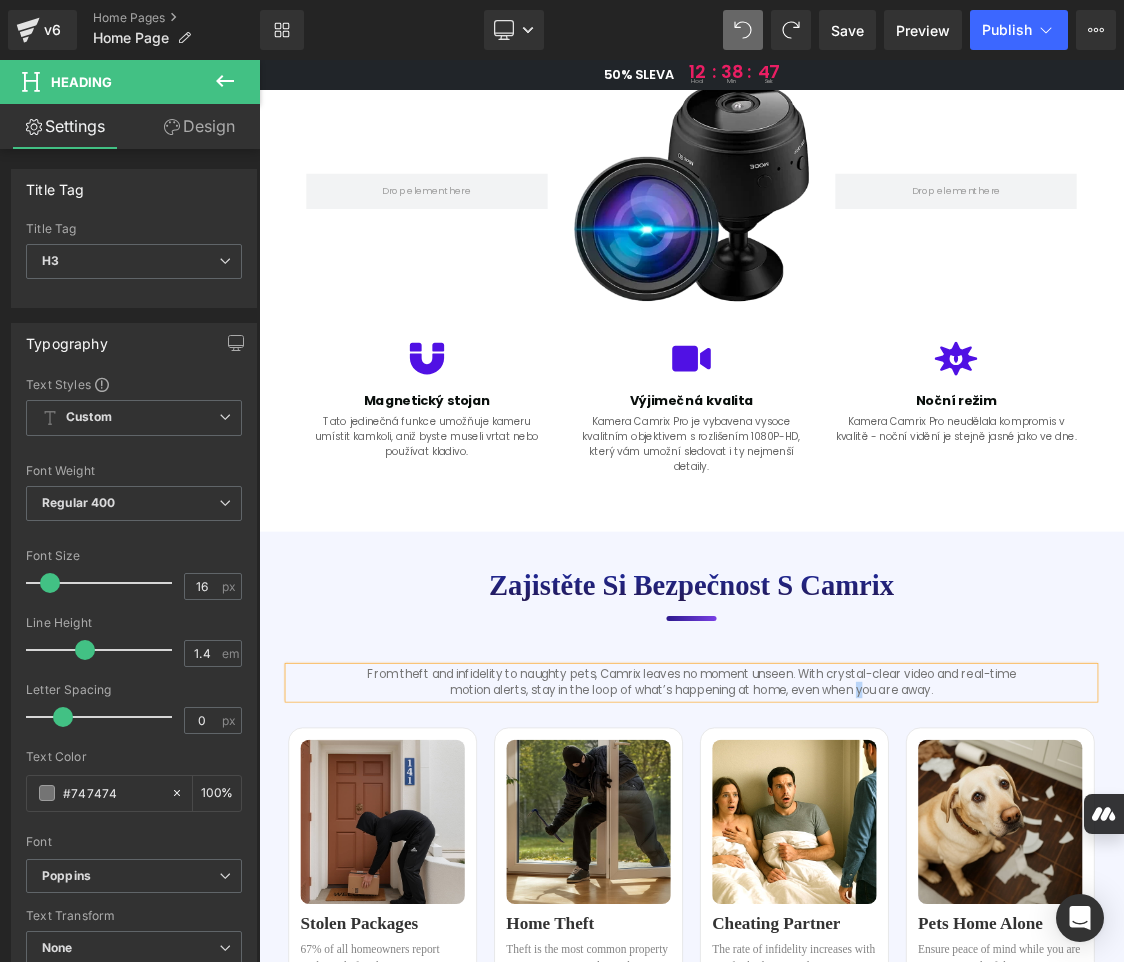 copy on "From theft and infidelity to naughty pets, Camrix leaves no moment unseen. With crystal-clear video and real-time motion alerts, stay in the loop of what’s happening at home, even when you are away." 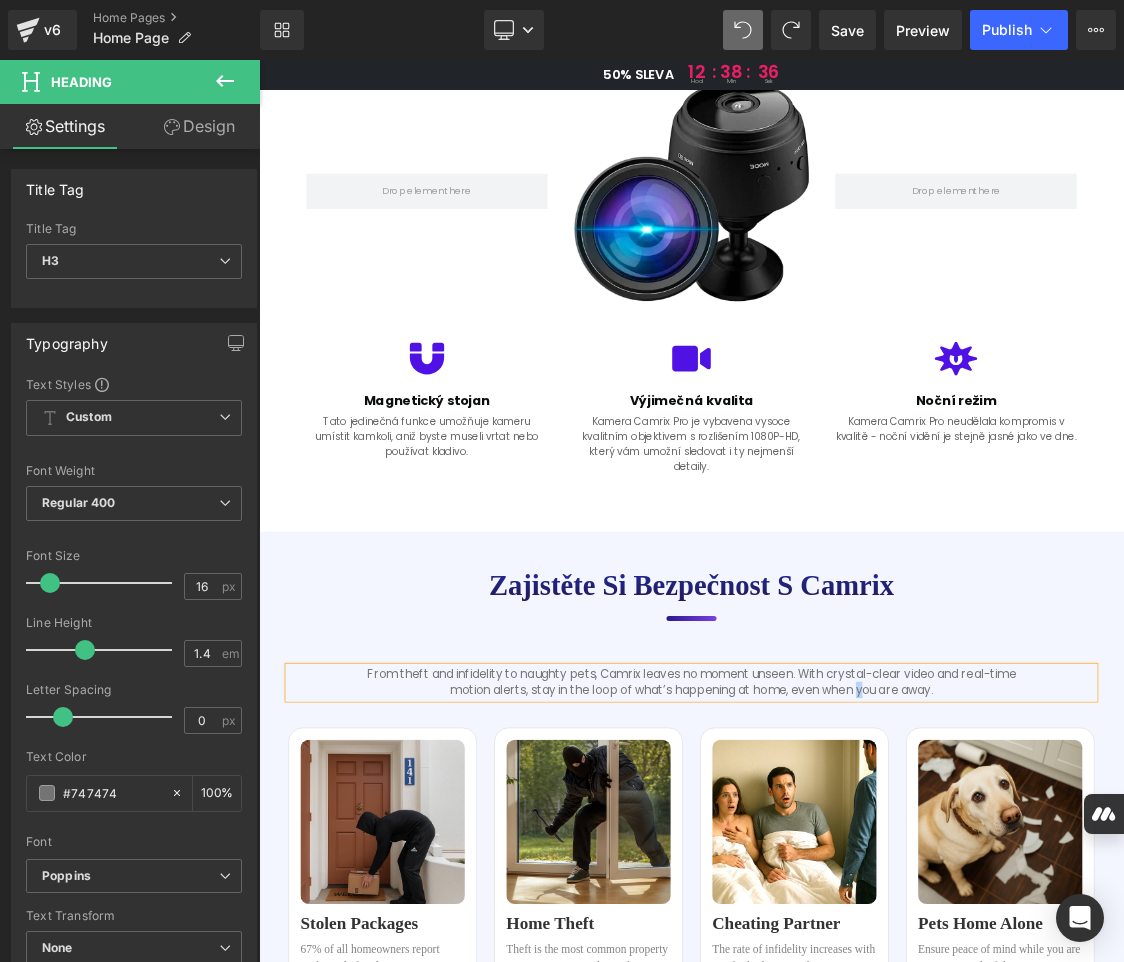 click on "From theft and infidelity to naughty pets, Camrix leaves no moment unseen. With crystal-clear video and real-time motion alerts, stay in the loop of what’s happening at home, even when you are away." at bounding box center [864, 931] 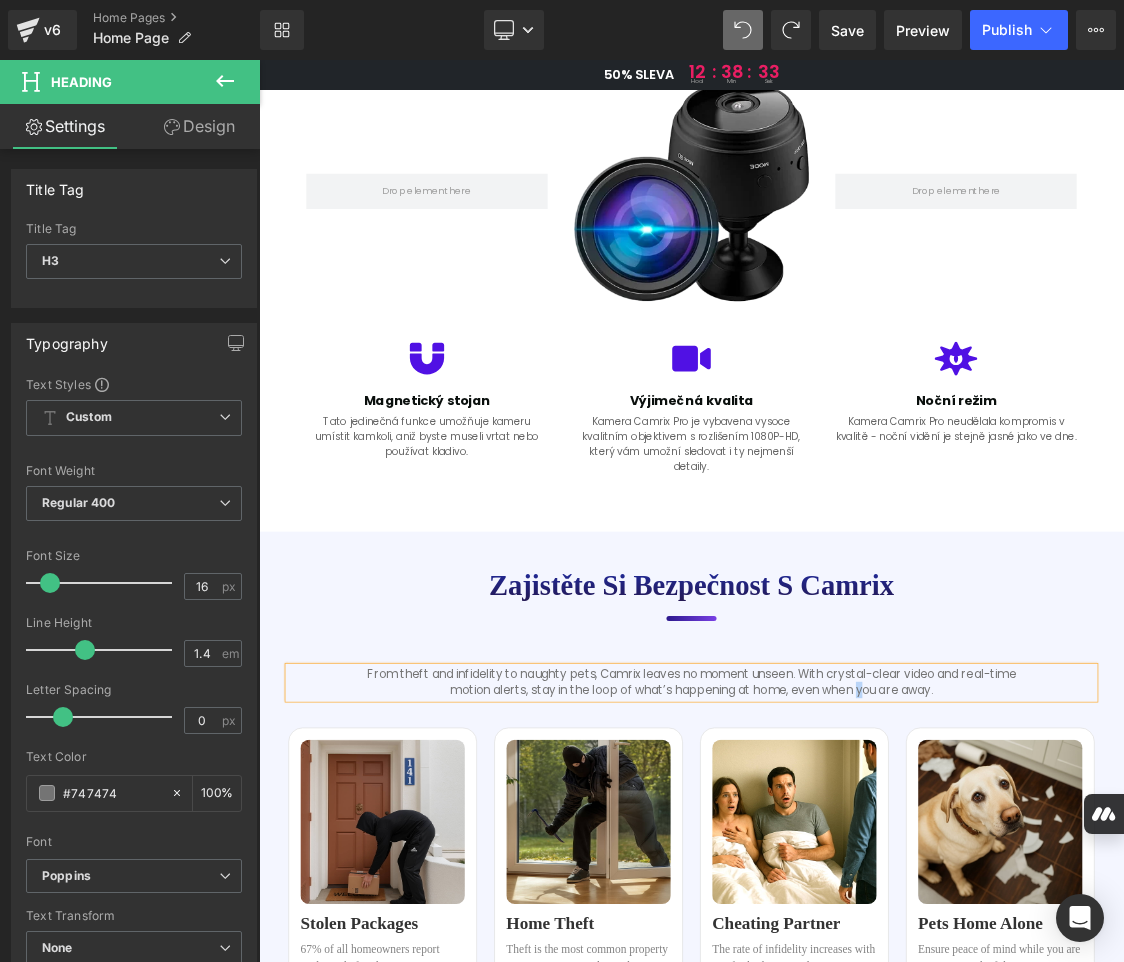 paste 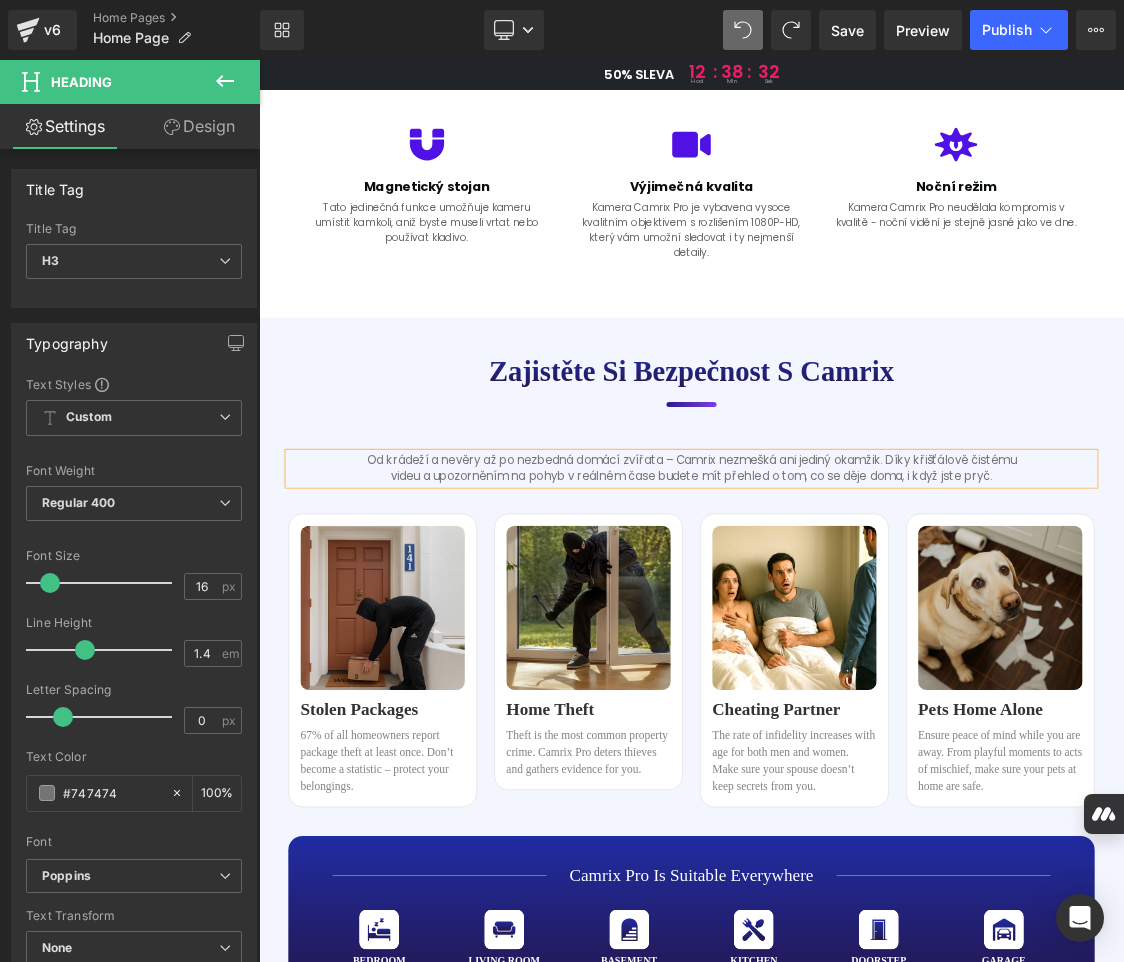 scroll, scrollTop: 1800, scrollLeft: 0, axis: vertical 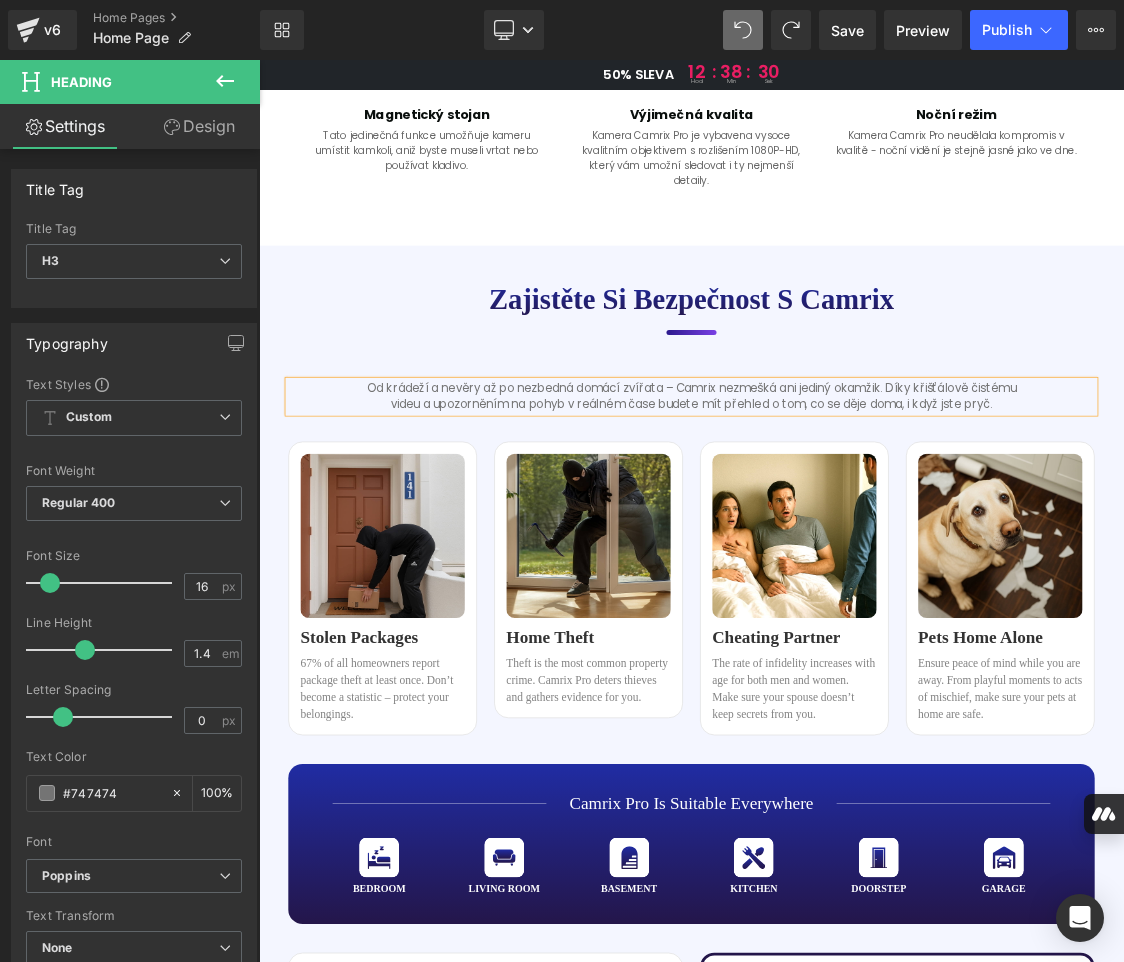 click on "Stolen Packages Heading" at bounding box center (432, 868) 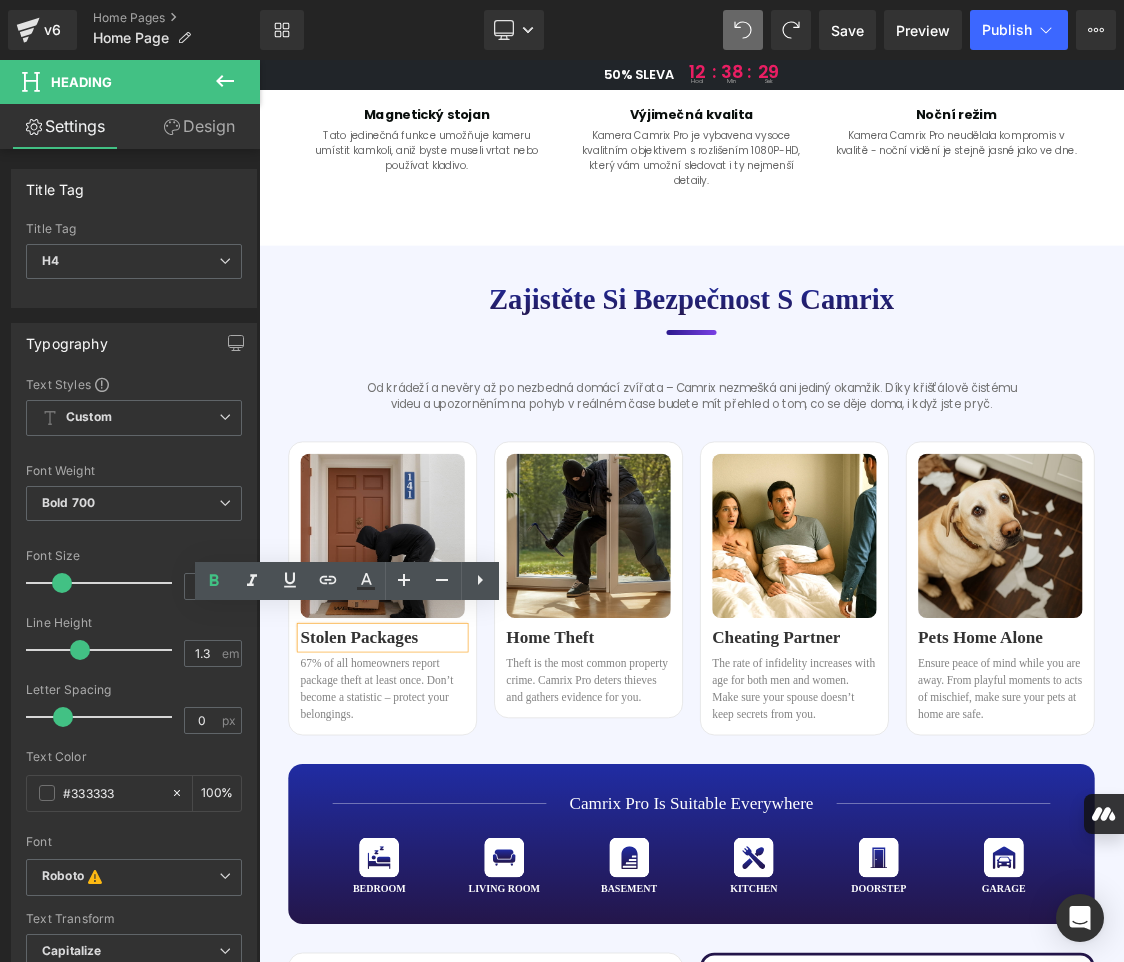 click on "Stolen Packages" at bounding box center (432, 868) 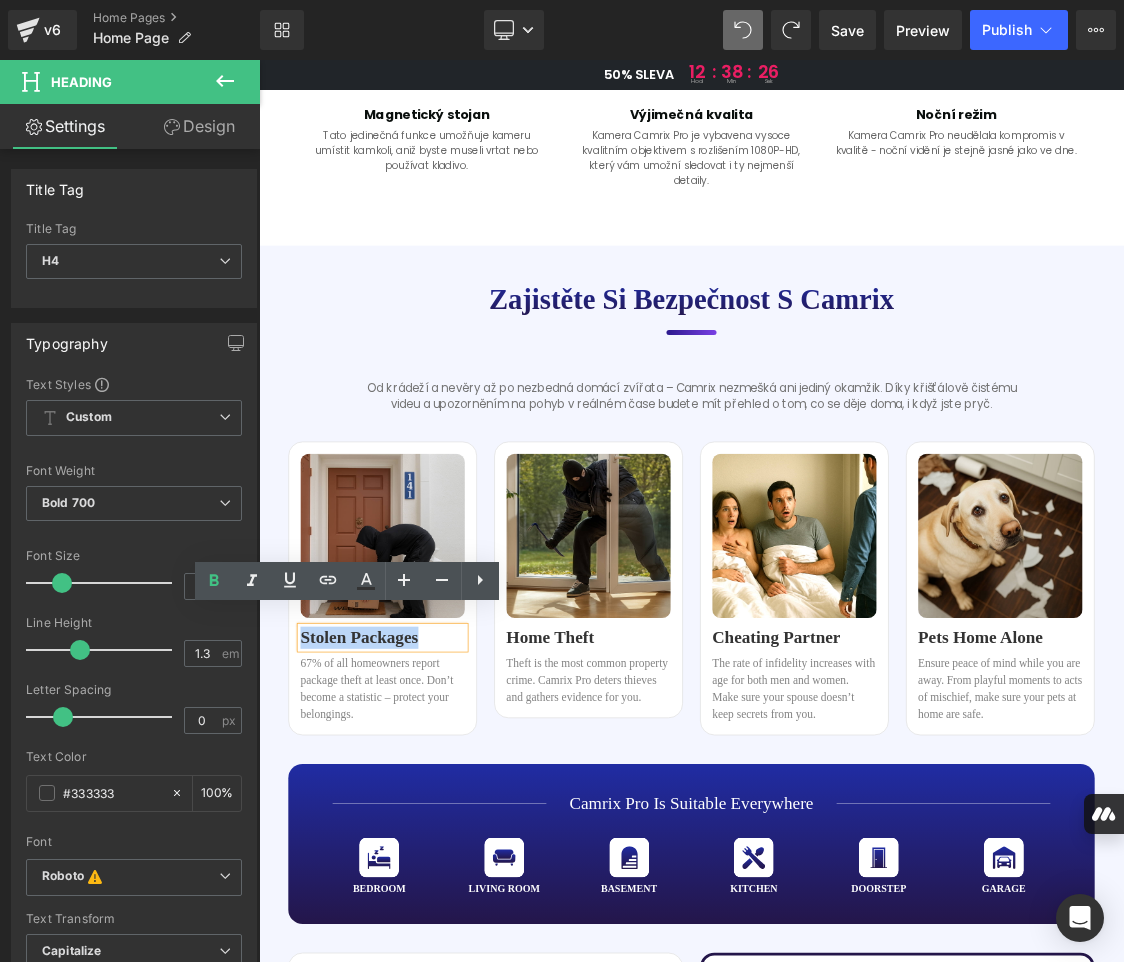 drag, startPoint x: 475, startPoint y: 850, endPoint x: 312, endPoint y: 846, distance: 163.04907 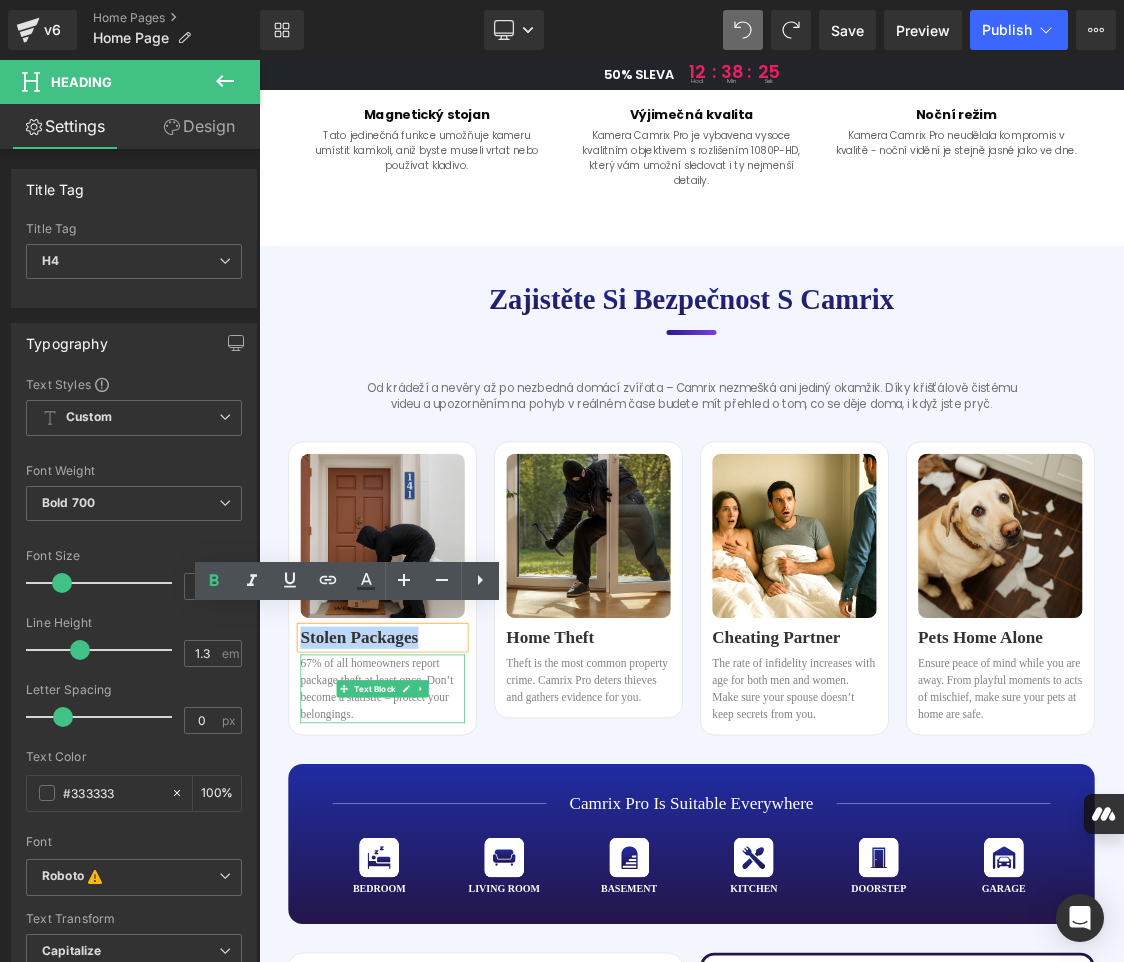 copy on "Stolen Packages" 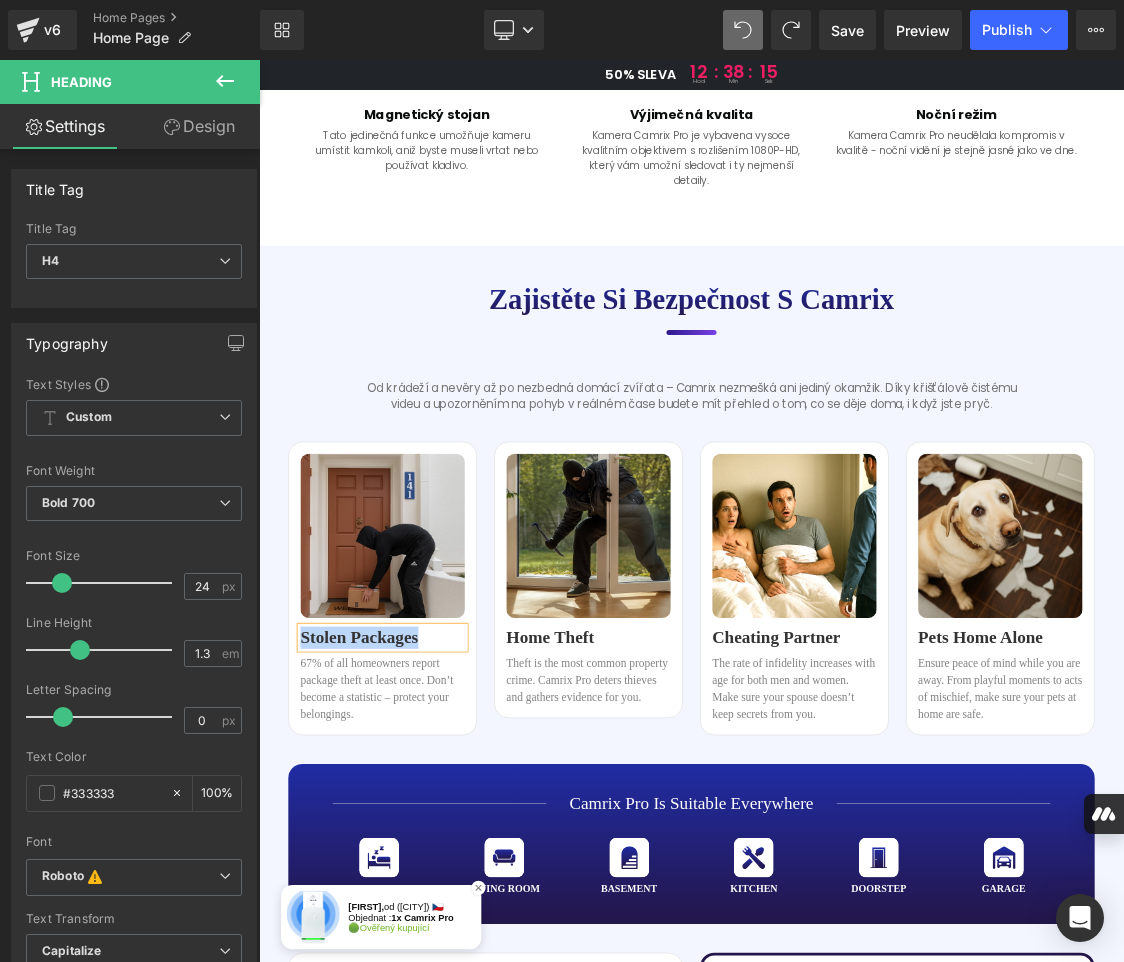 click on "Stolen Packages" at bounding box center (432, 868) 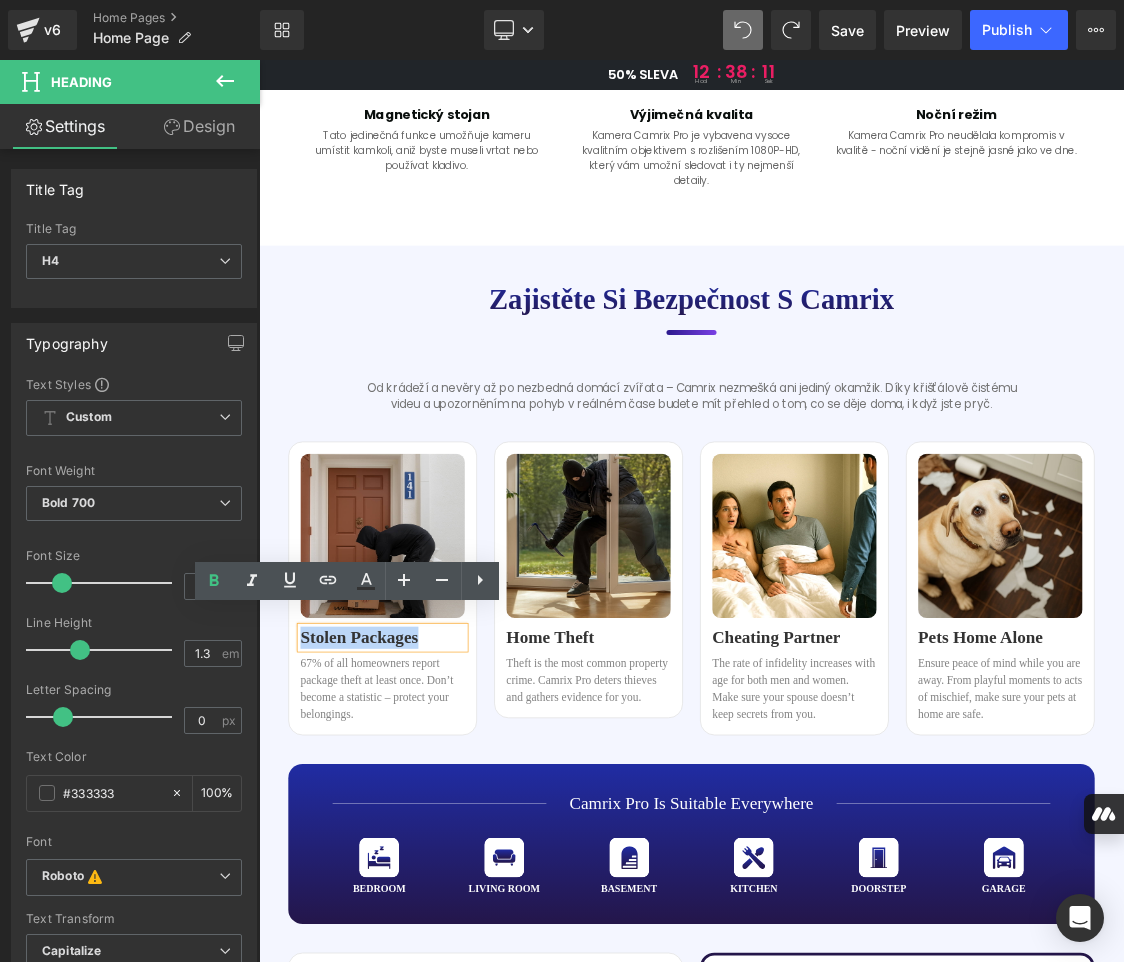 drag, startPoint x: 475, startPoint y: 848, endPoint x: 310, endPoint y: 844, distance: 165.04848 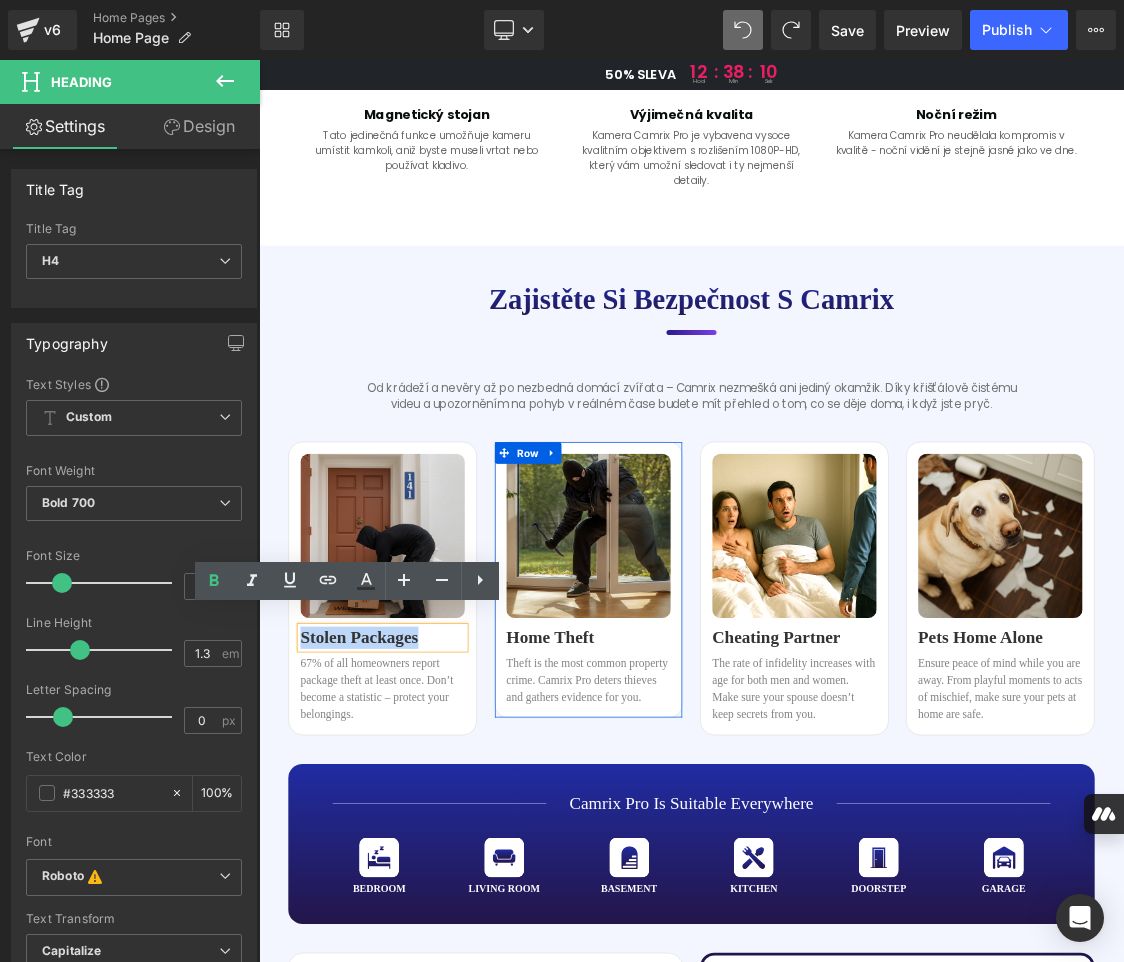 paste 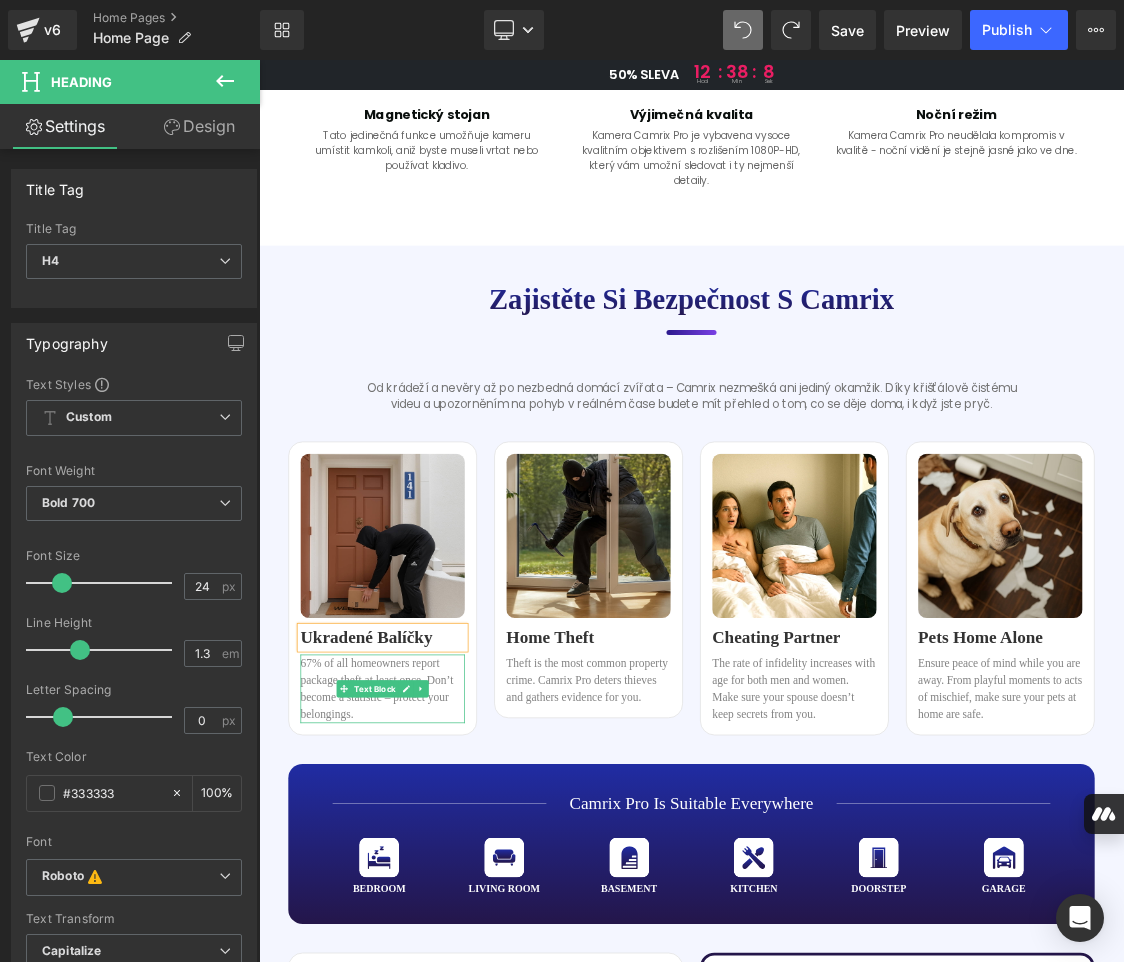 click on "67% of all homeowners report package theft at least once. Don’t become a statistic – protect your belongings." at bounding box center (432, 940) 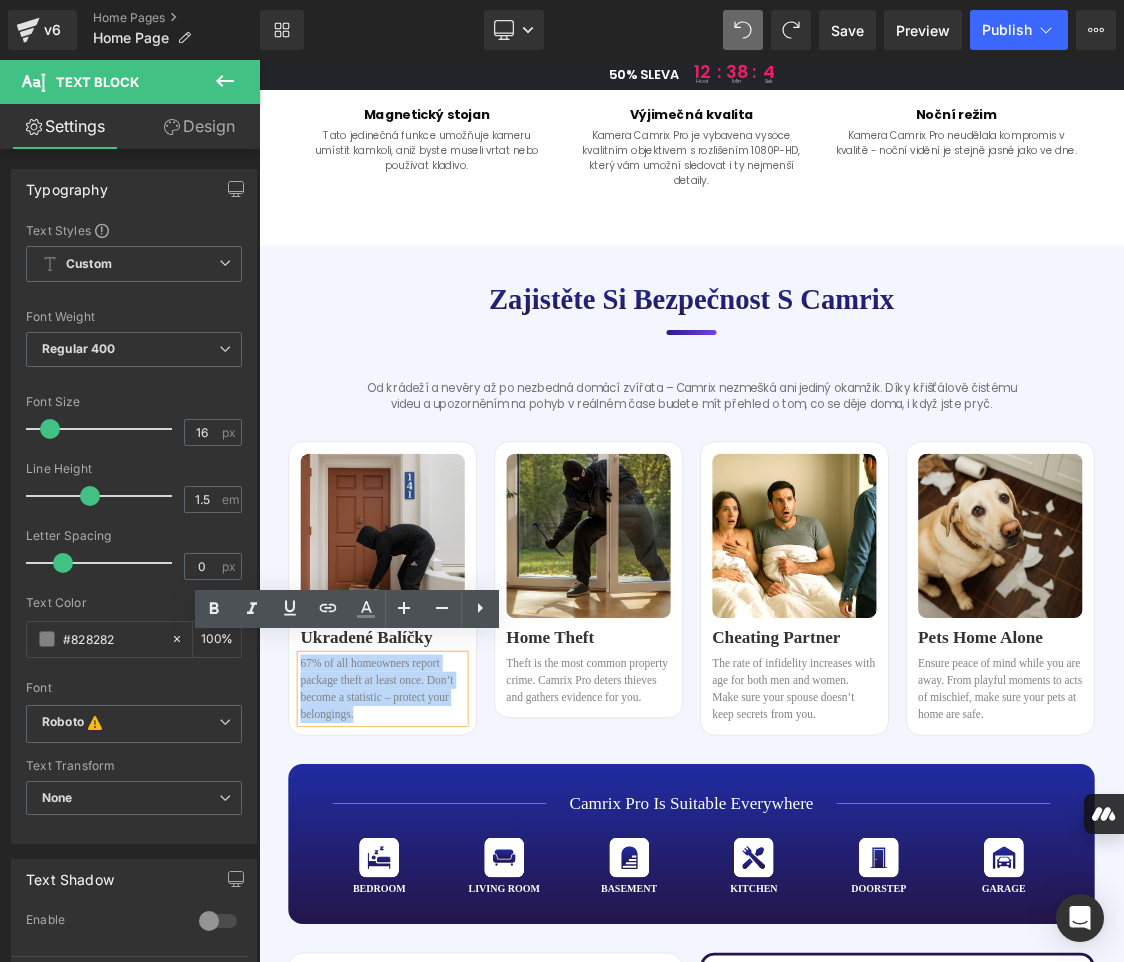 drag, startPoint x: 383, startPoint y: 953, endPoint x: 309, endPoint y: 892, distance: 95.90099 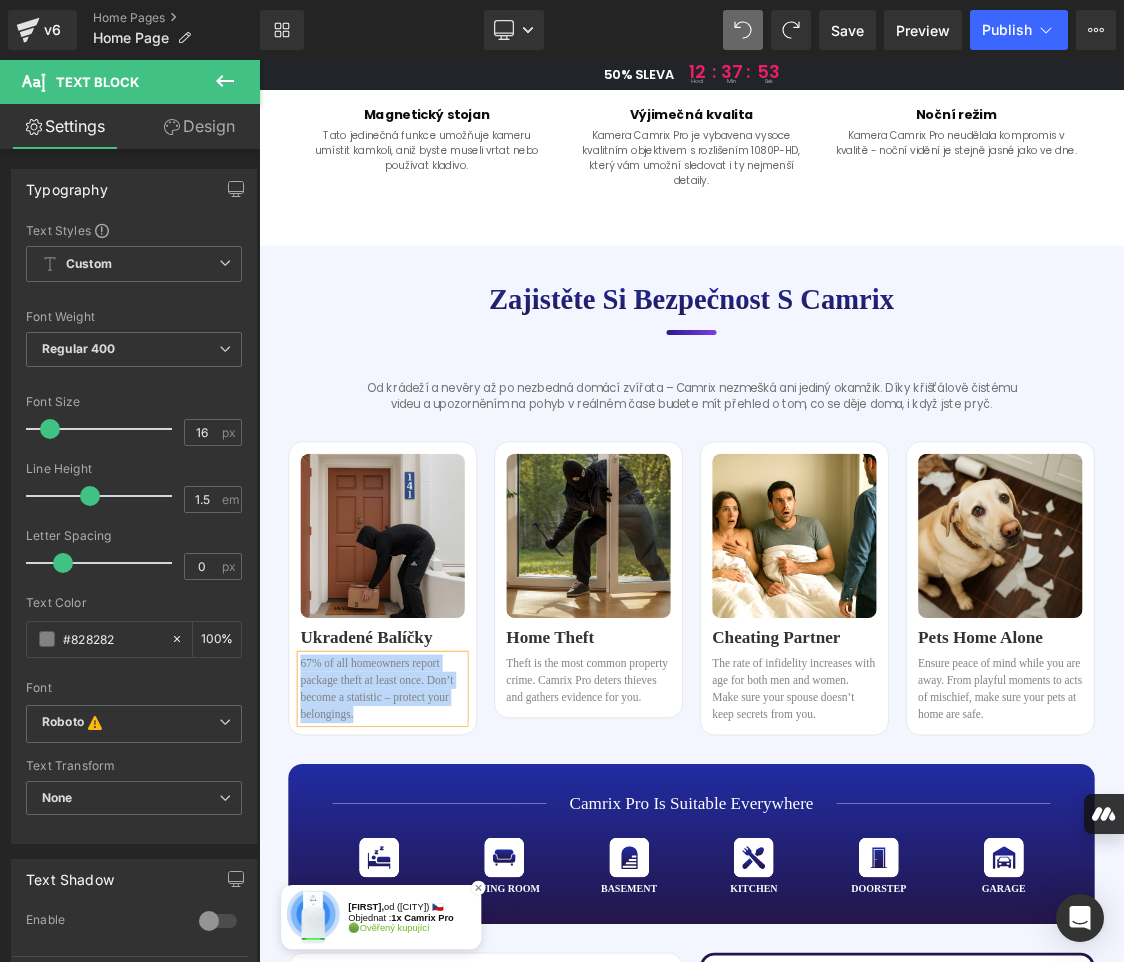 click on "67% of all homeowners report package theft at least once. Don’t become a statistic – protect your belongings." at bounding box center (432, 940) 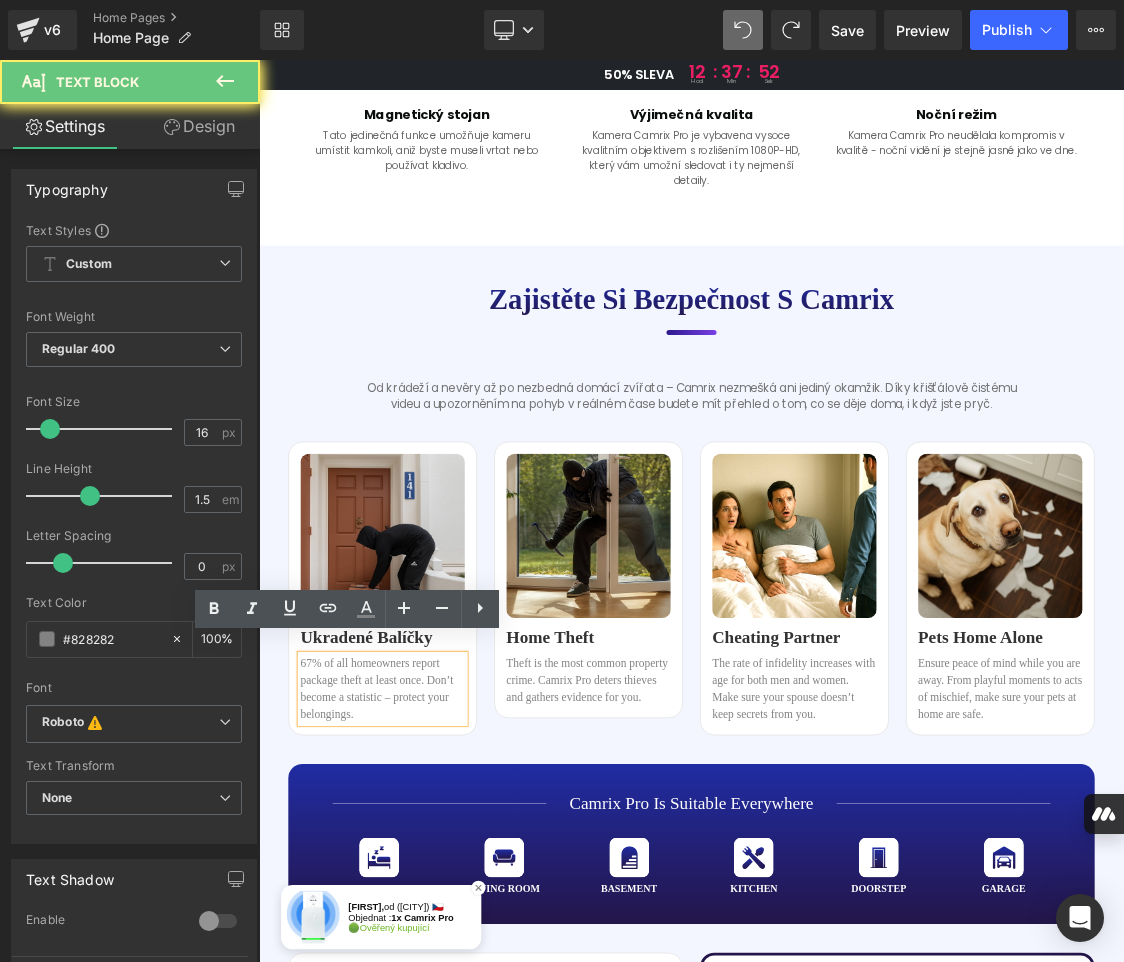 click on "67% of all homeowners report package theft at least once. Don’t become a statistic – protect your belongings." at bounding box center [432, 940] 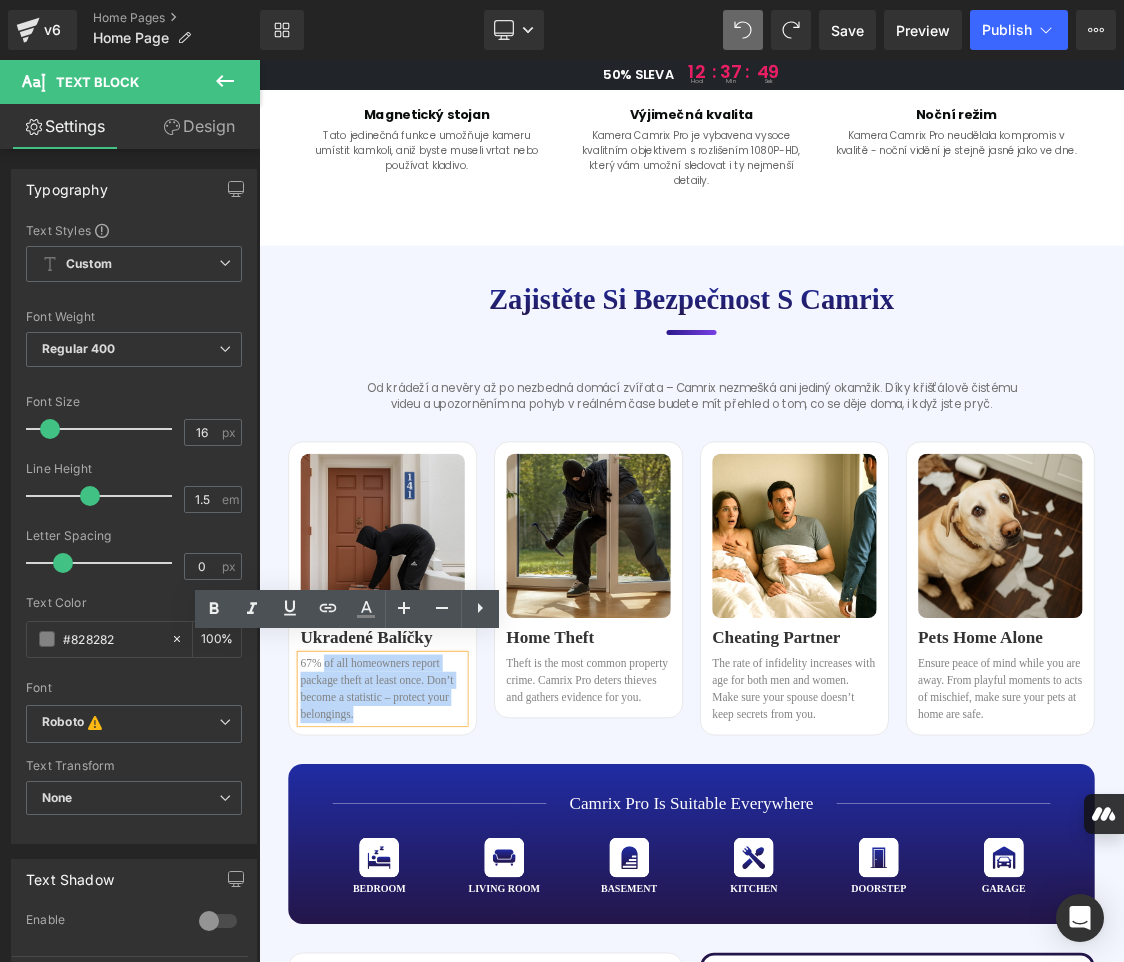 drag, startPoint x: 384, startPoint y: 960, endPoint x: 342, endPoint y: 892, distance: 79.924965 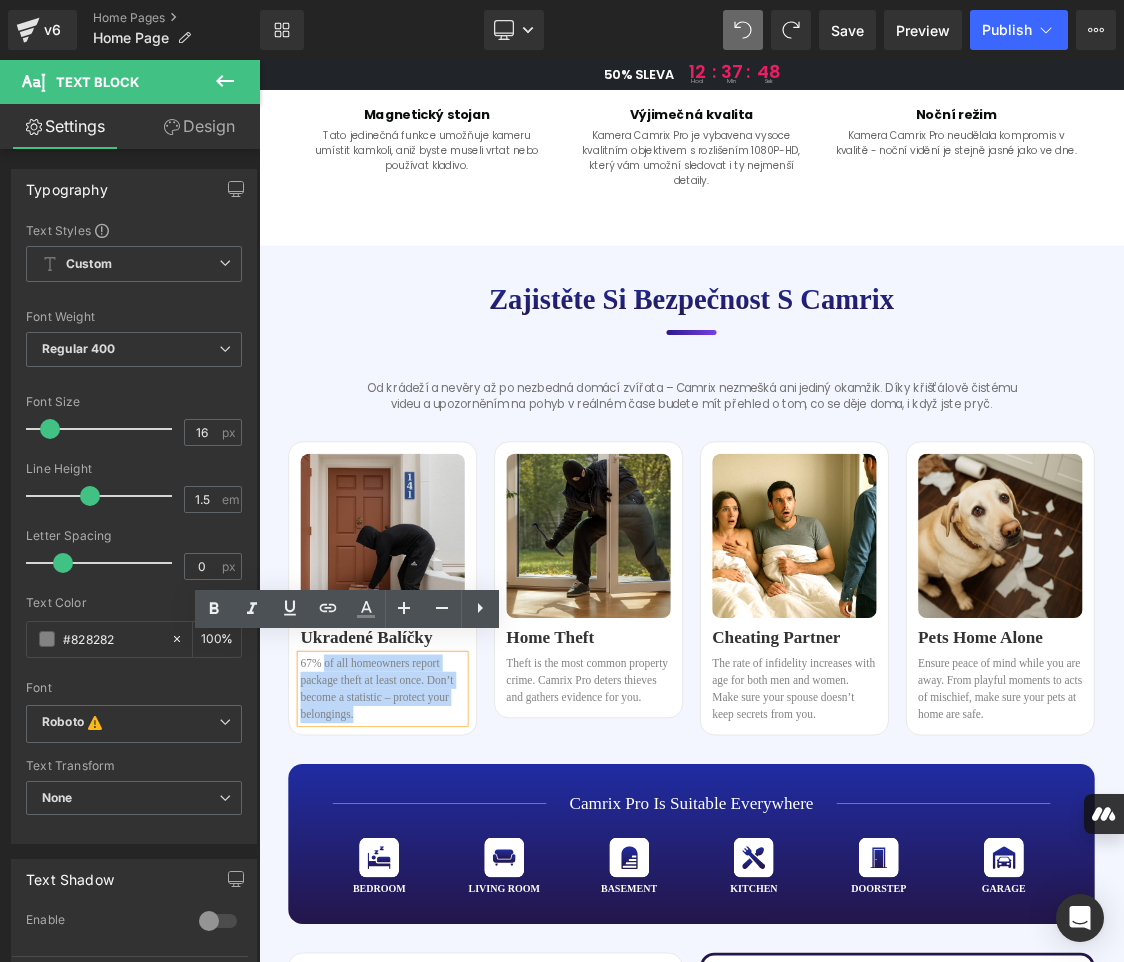 paste 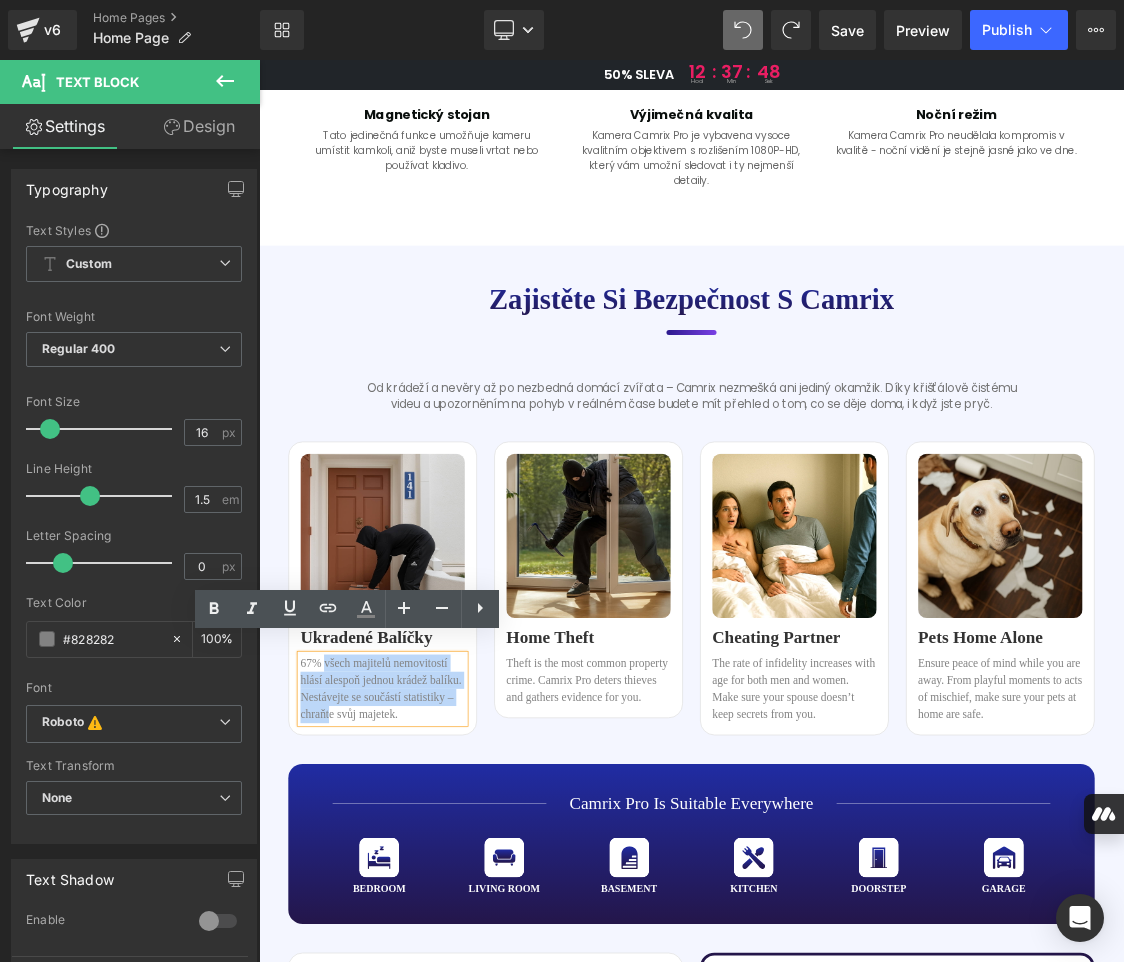 type 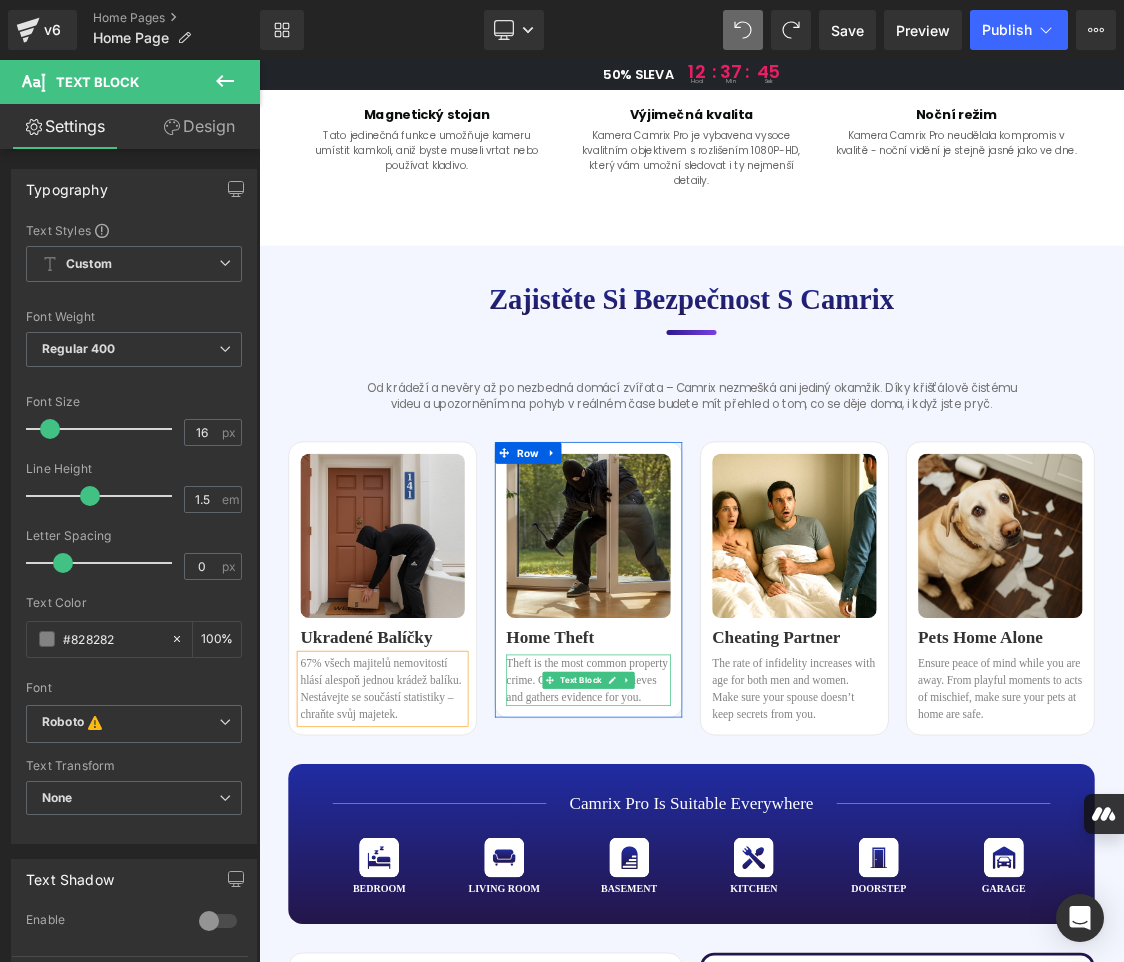 click at bounding box center [753, 928] 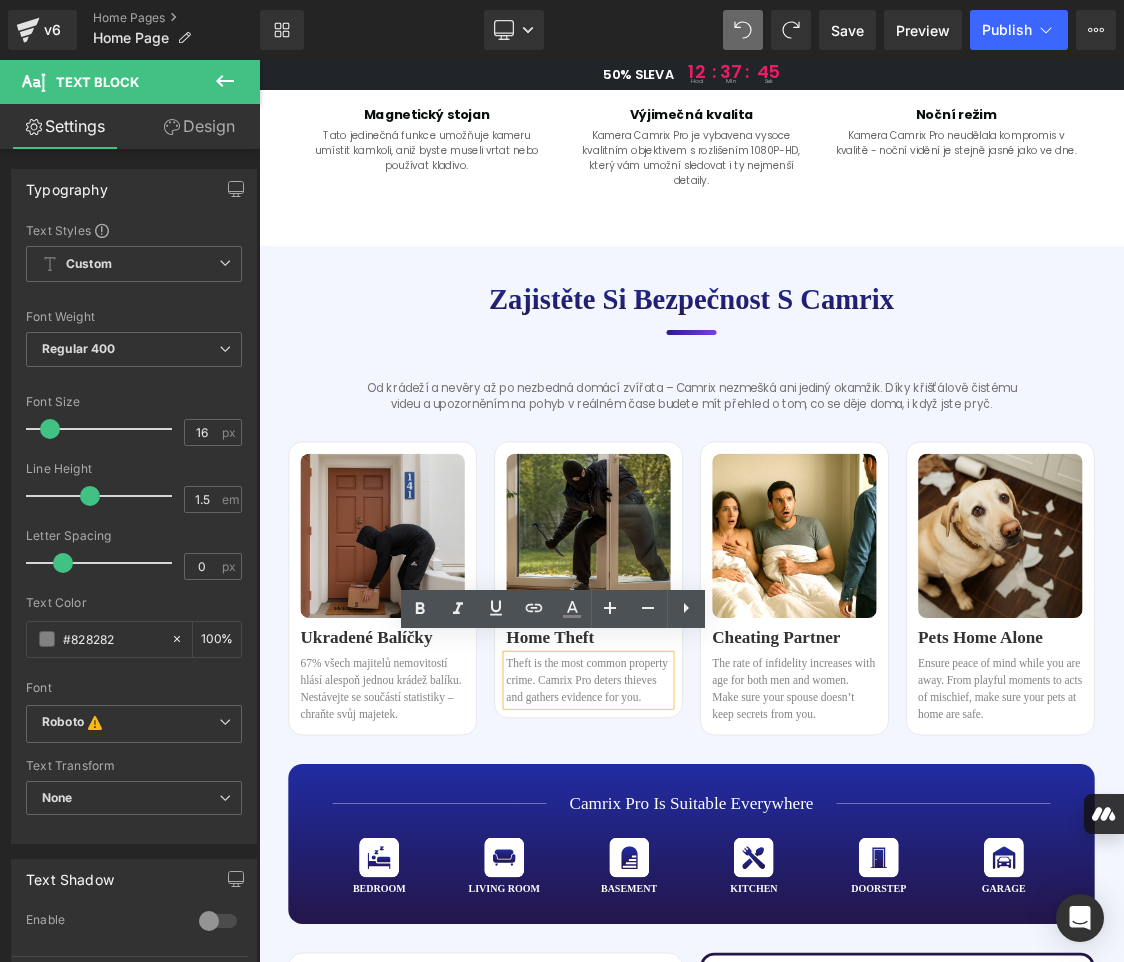 click on "Theft is the most common property crime. Camrix Pro deters thieves and gathers evidence for you." at bounding box center [720, 928] 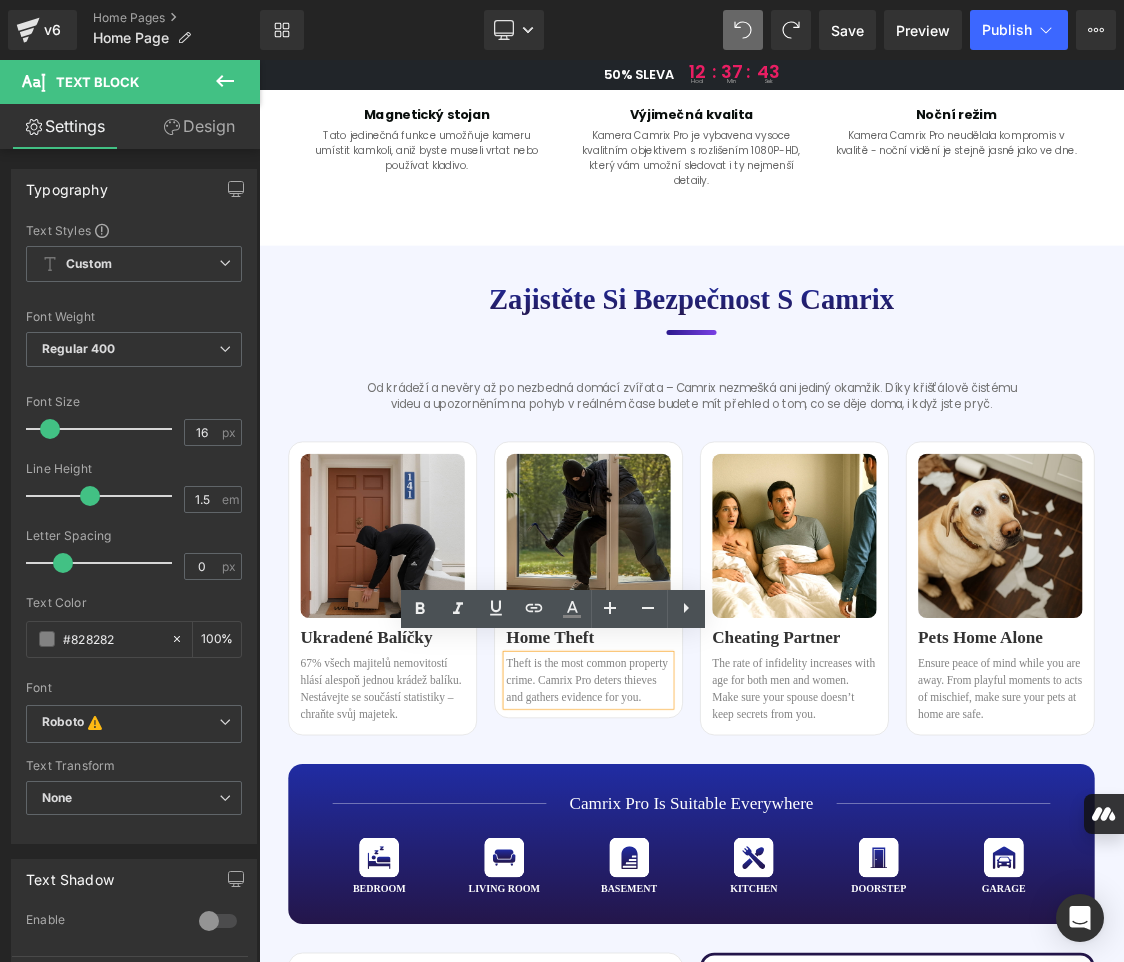 click on "Theft is the most common property crime. Camrix Pro deters thieves and gathers evidence for you." at bounding box center (720, 928) 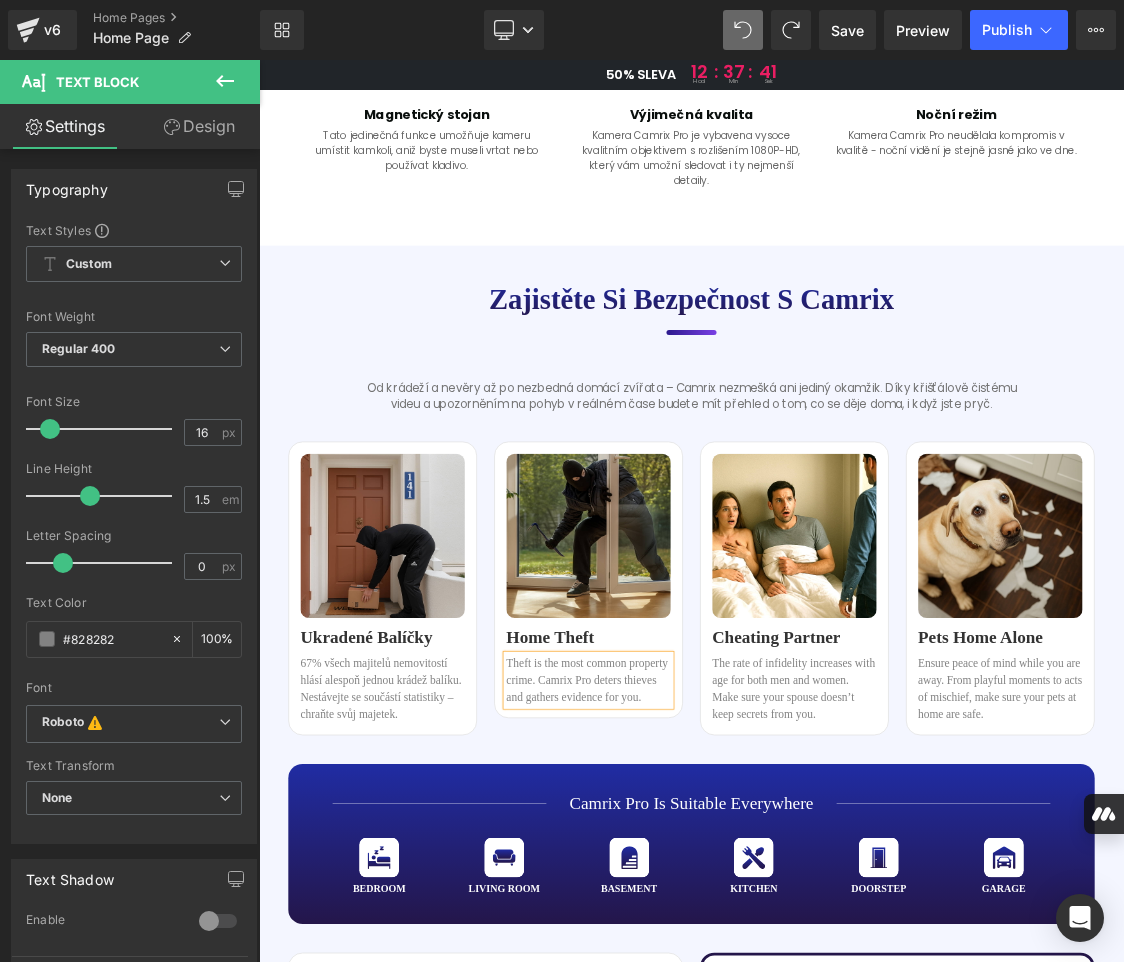 copy on "Theft is the most common property crime. Camrix Pro deters thieves and gathers evidence for you." 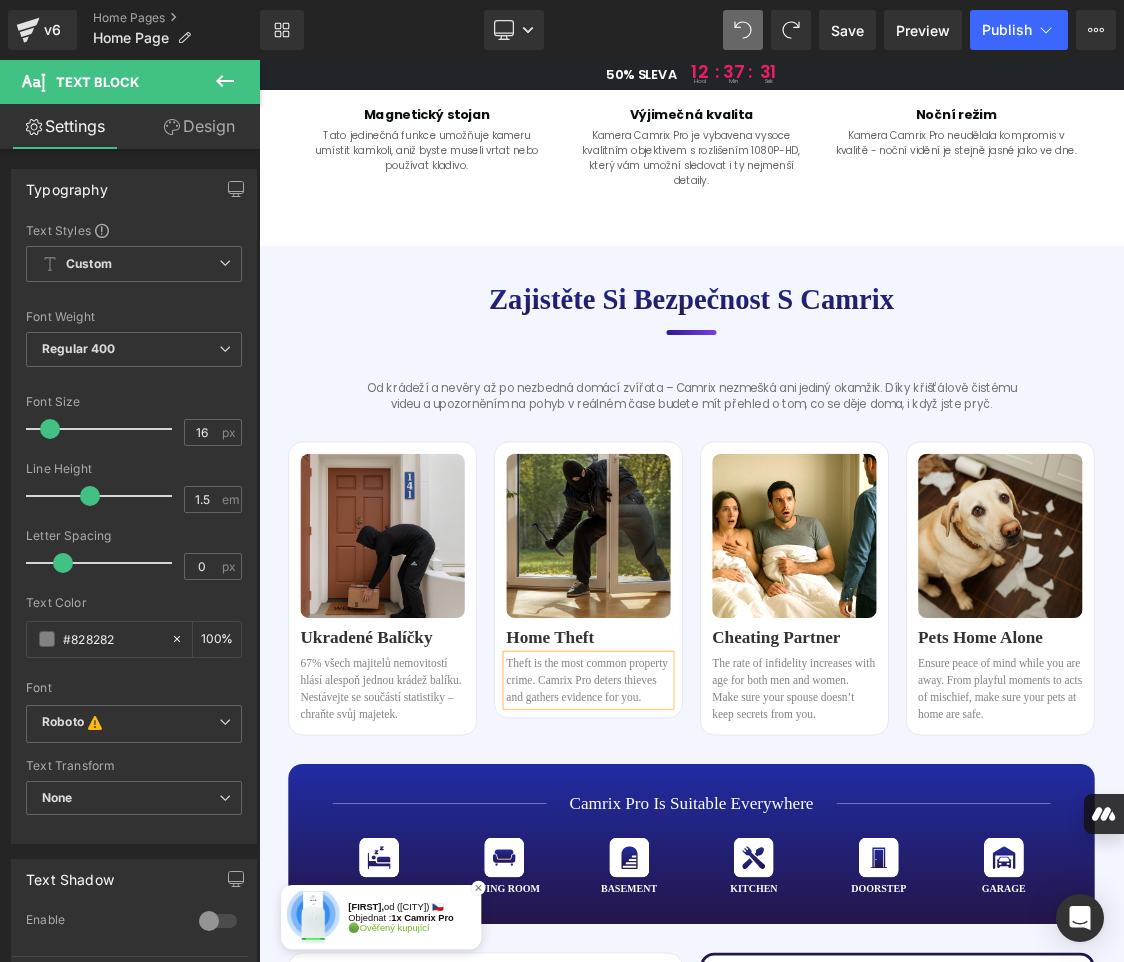 click on "Theft is the most common property crime. Camrix Pro deters thieves and gathers evidence for you." at bounding box center (720, 928) 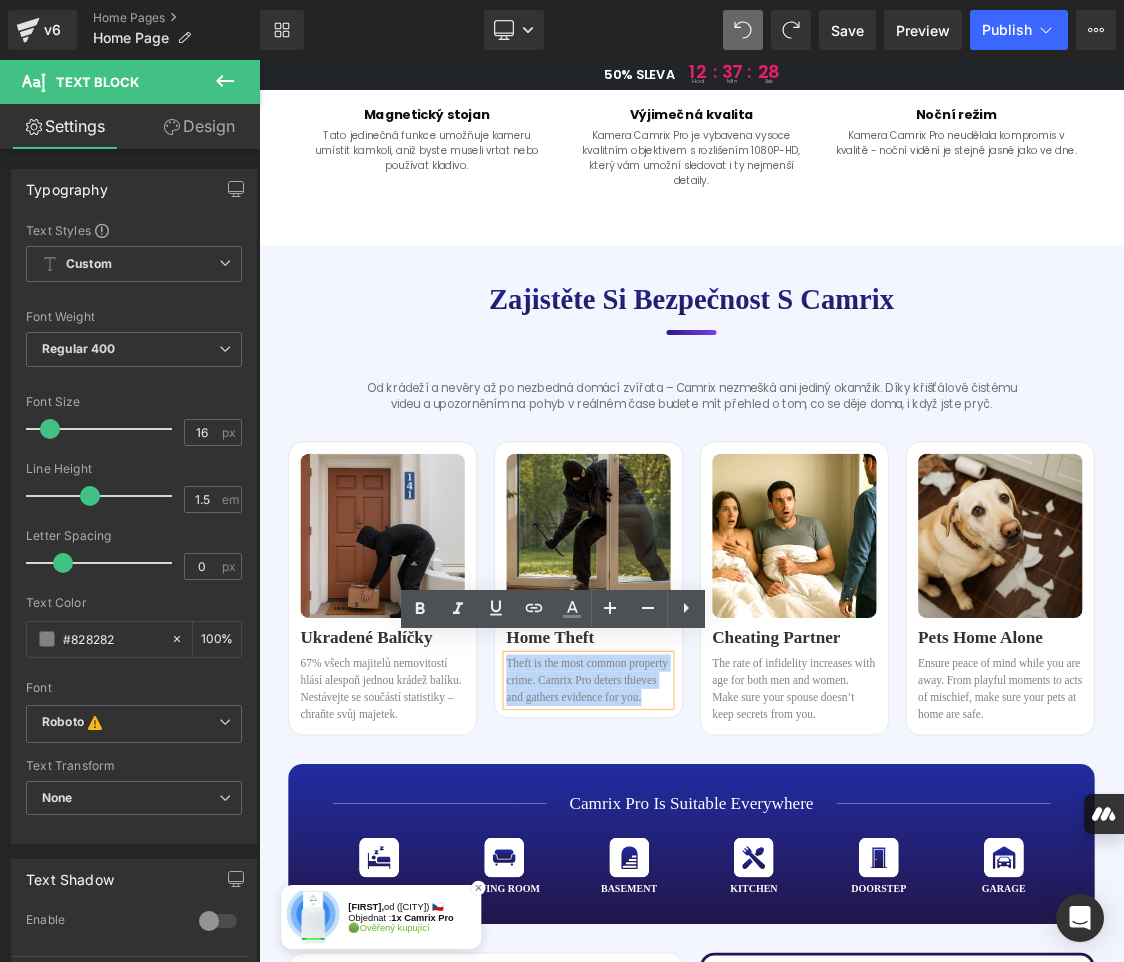 drag, startPoint x: 786, startPoint y: 937, endPoint x: 597, endPoint y: 886, distance: 195.76006 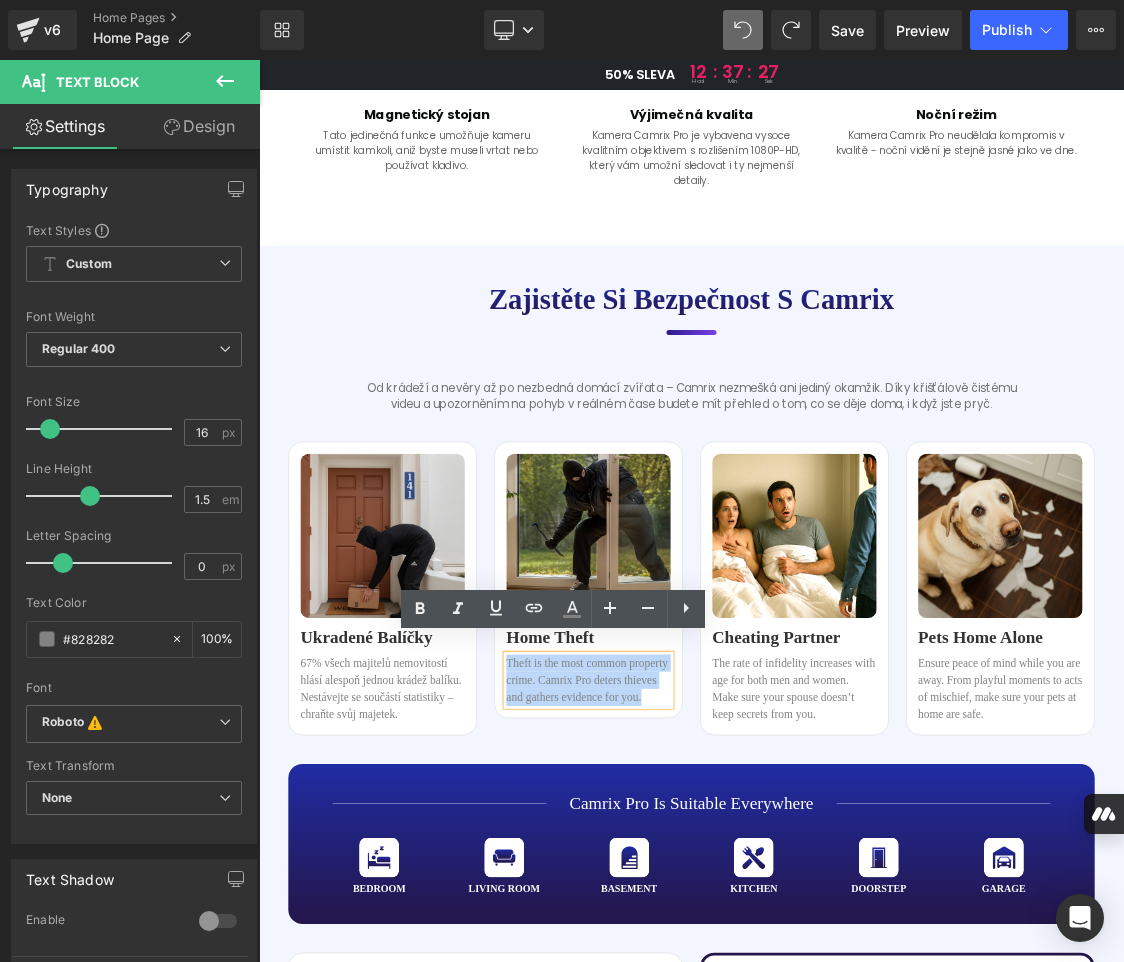 paste 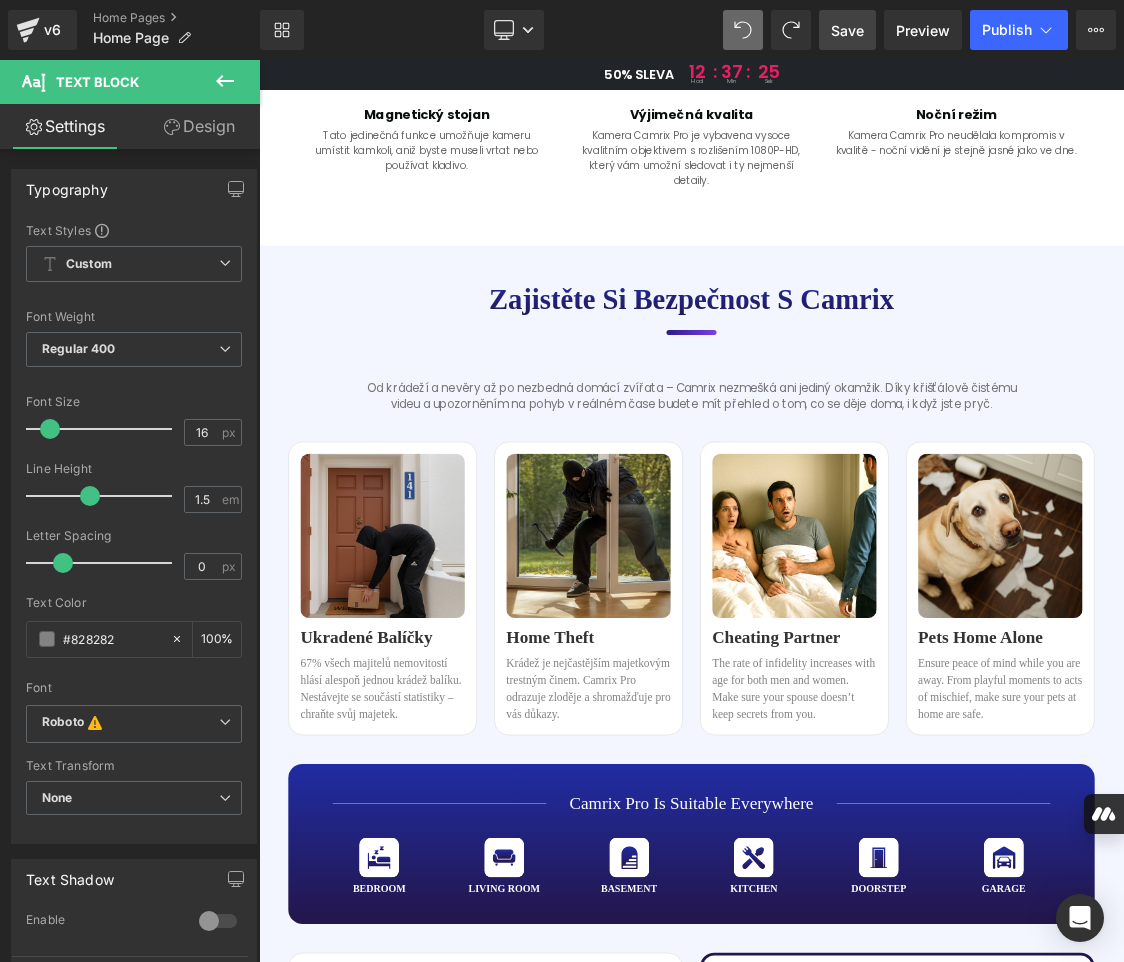 click on "Save" at bounding box center (847, 30) 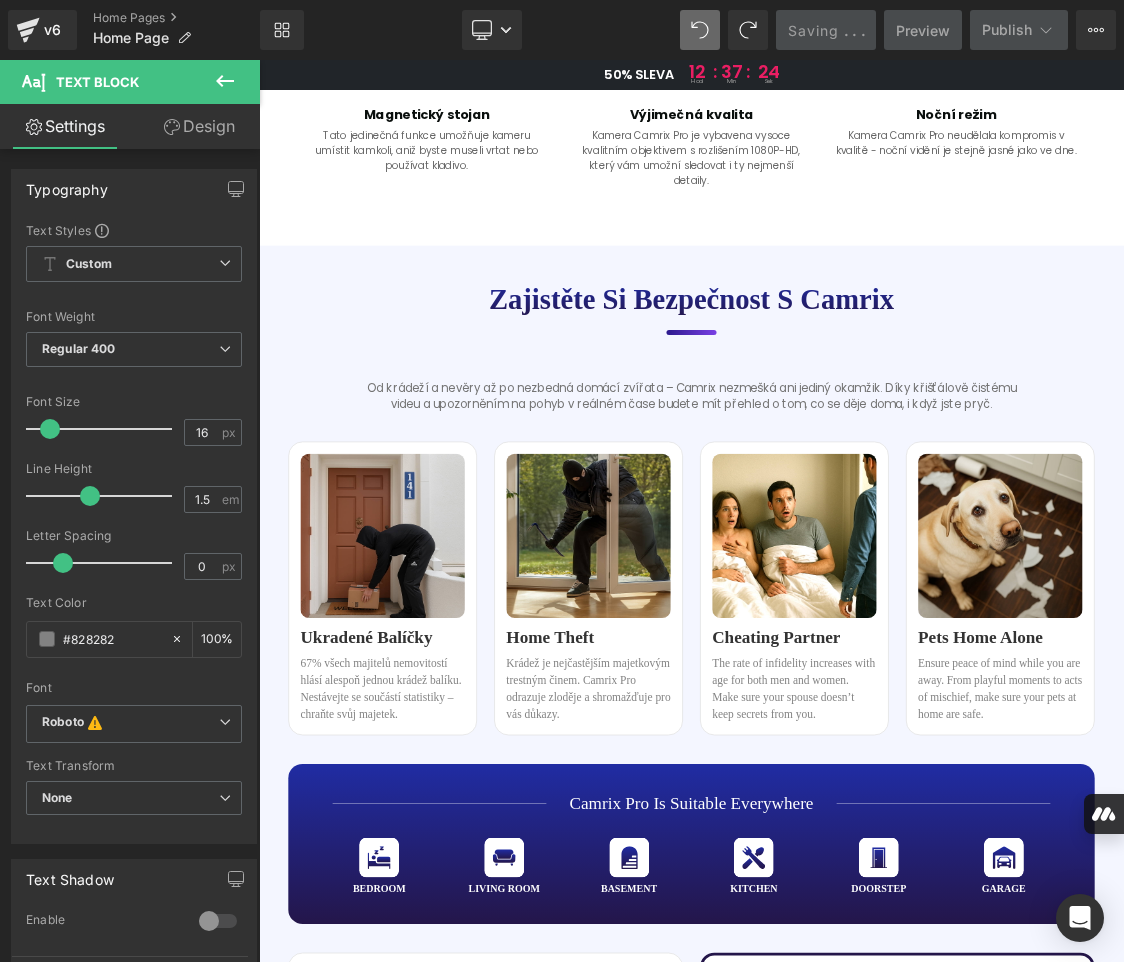 click on "Zajistěte si bezpečnost s Camrix" at bounding box center [864, 396] 